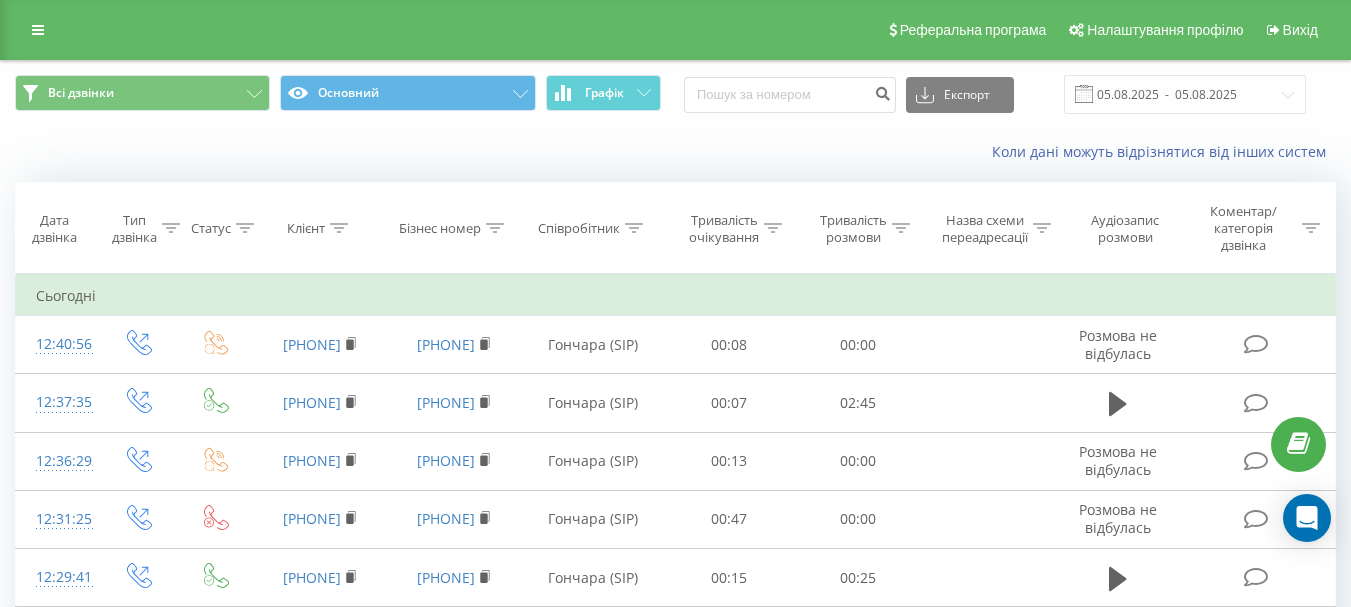 scroll, scrollTop: 0, scrollLeft: 0, axis: both 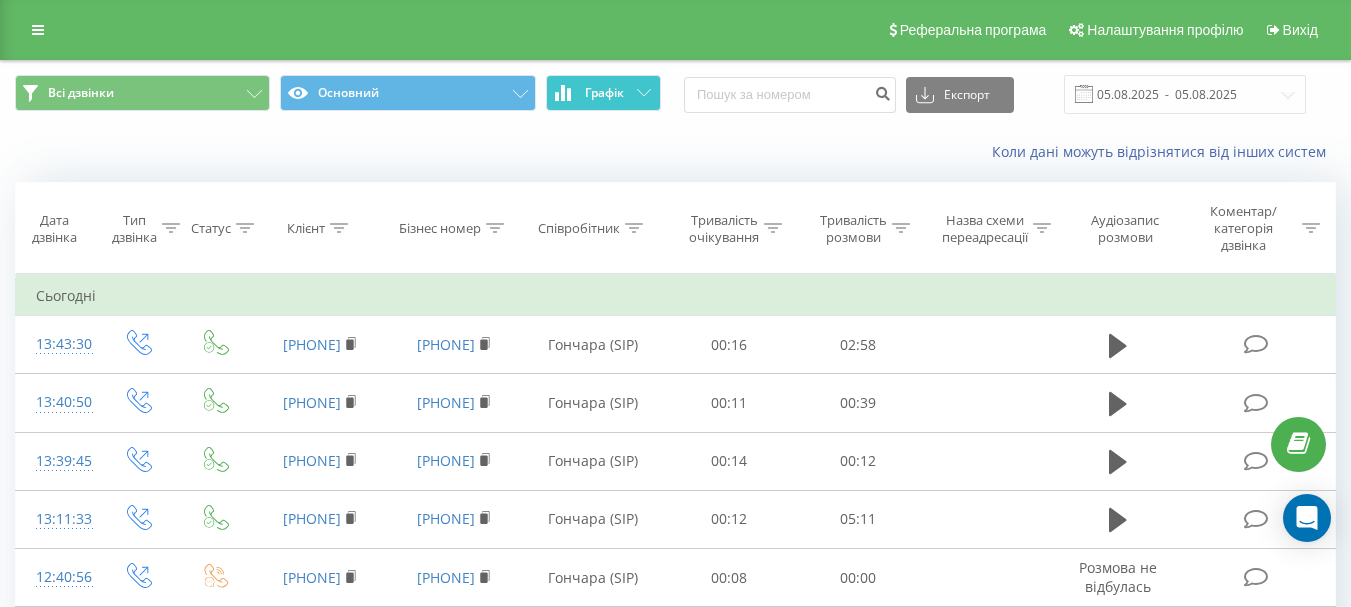 click 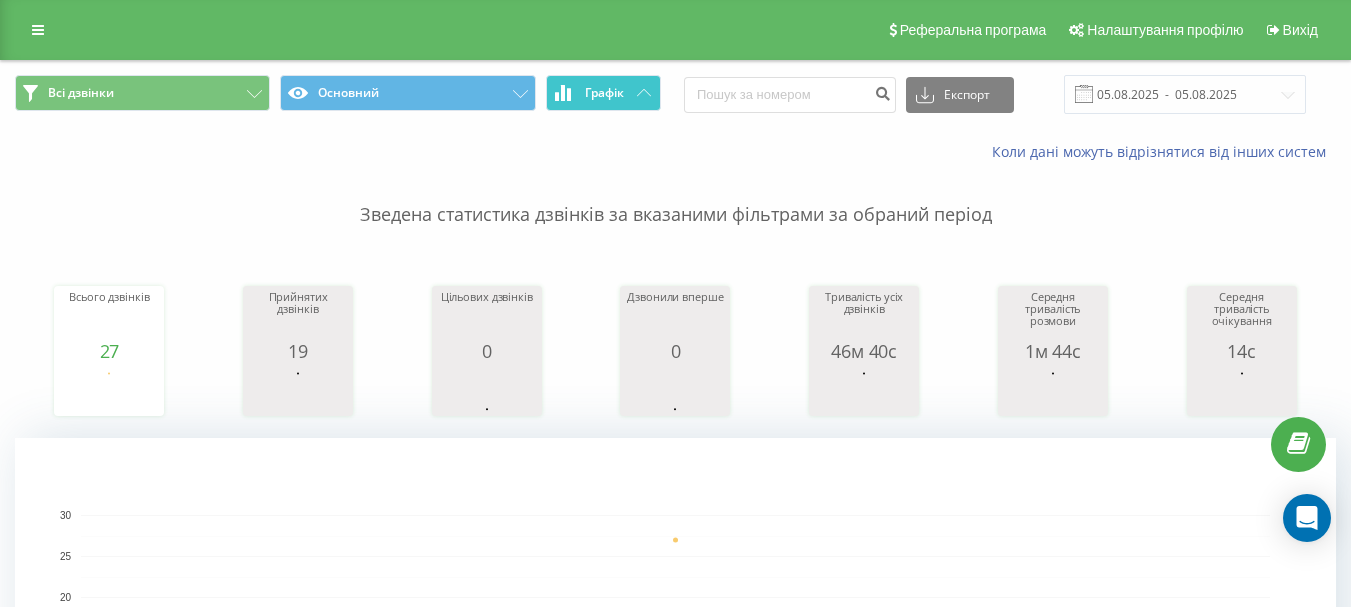 click 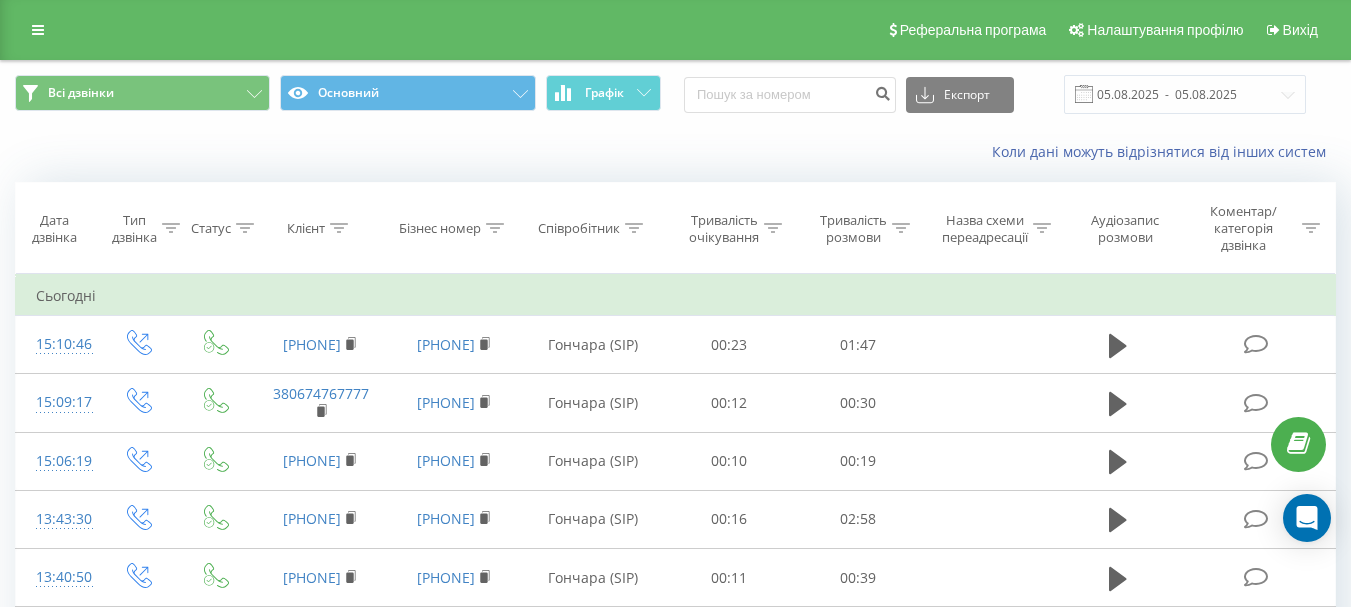 scroll, scrollTop: 0, scrollLeft: 0, axis: both 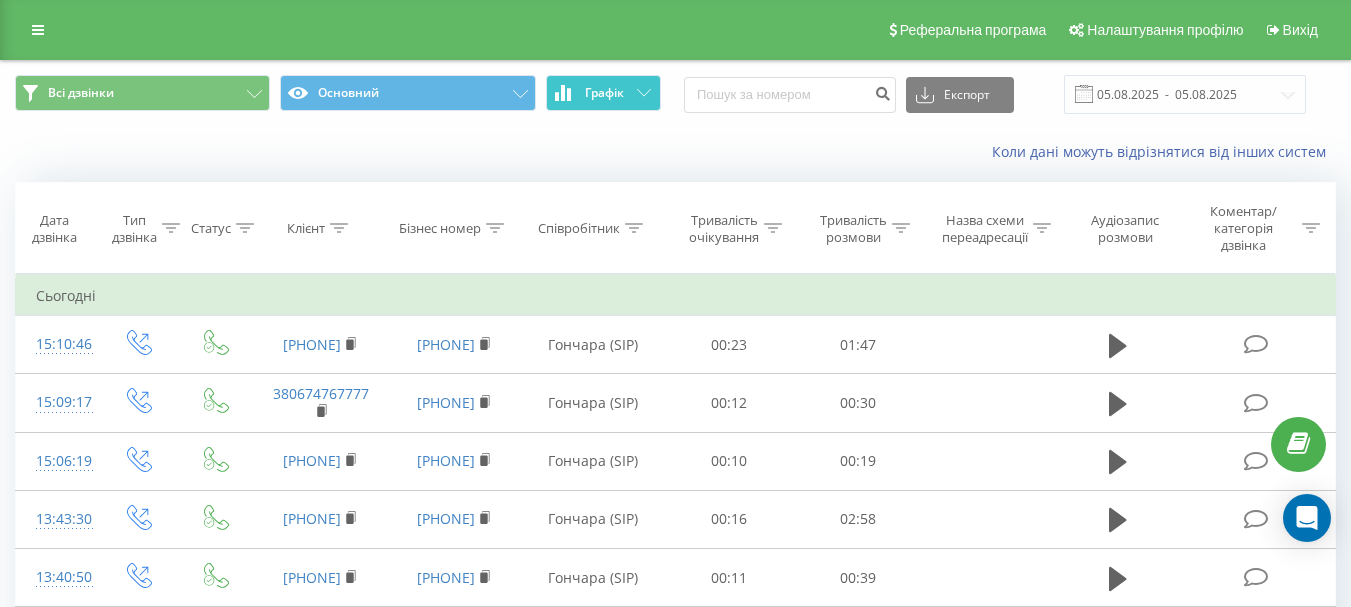 click on "Графік" at bounding box center [603, 93] 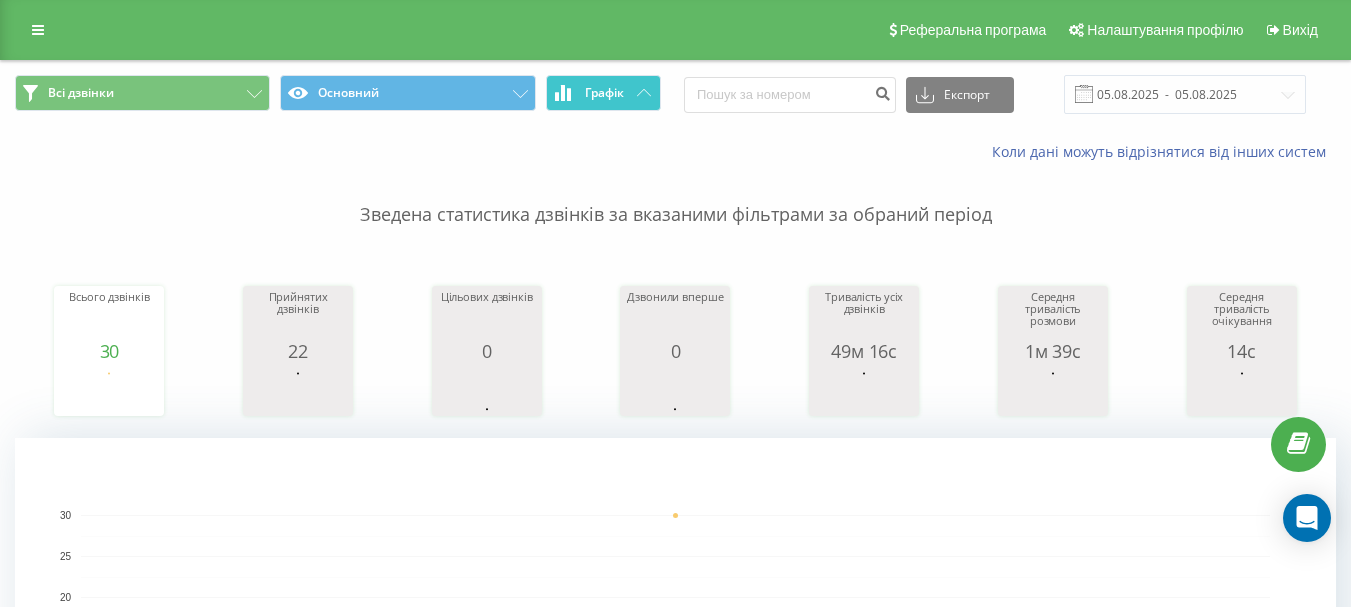 click on "Графік" at bounding box center (603, 93) 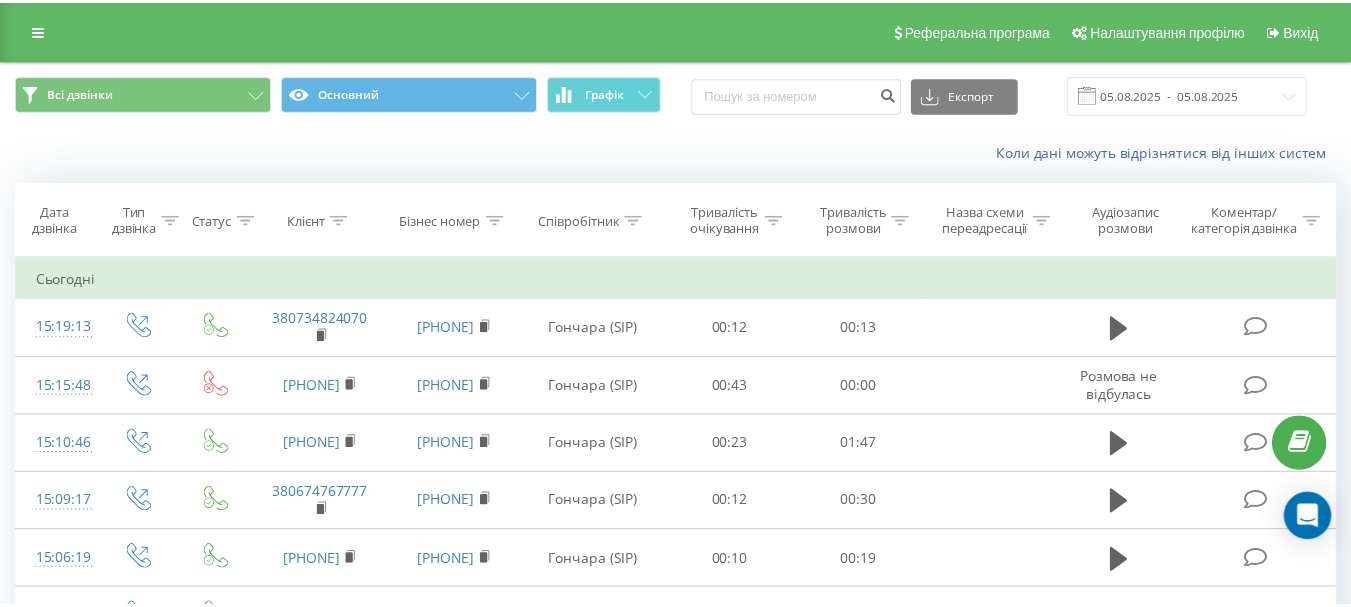 scroll, scrollTop: 0, scrollLeft: 0, axis: both 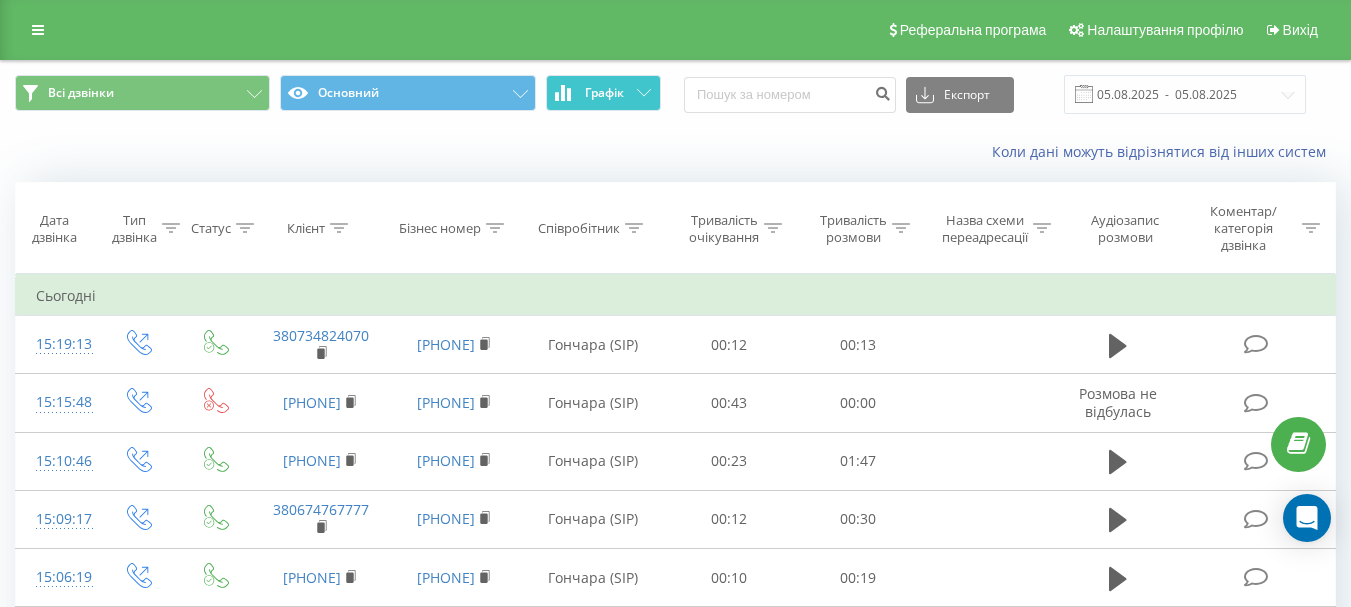 click on "Графік" at bounding box center [603, 93] 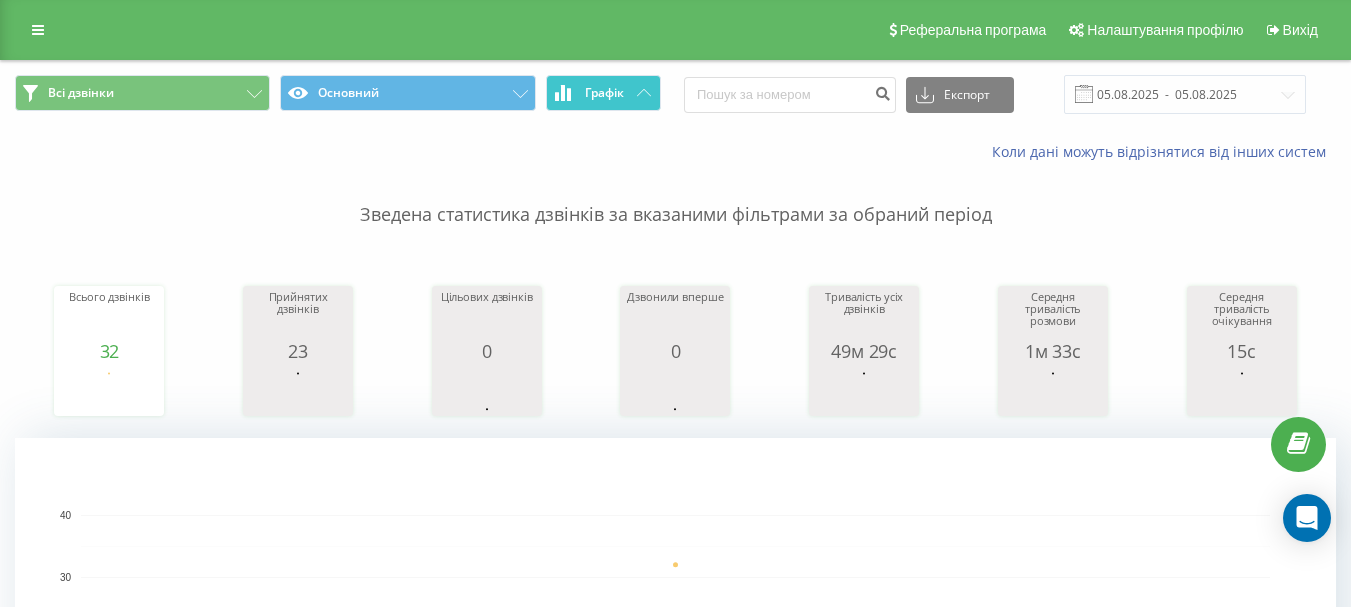 click on "Графік" at bounding box center (603, 93) 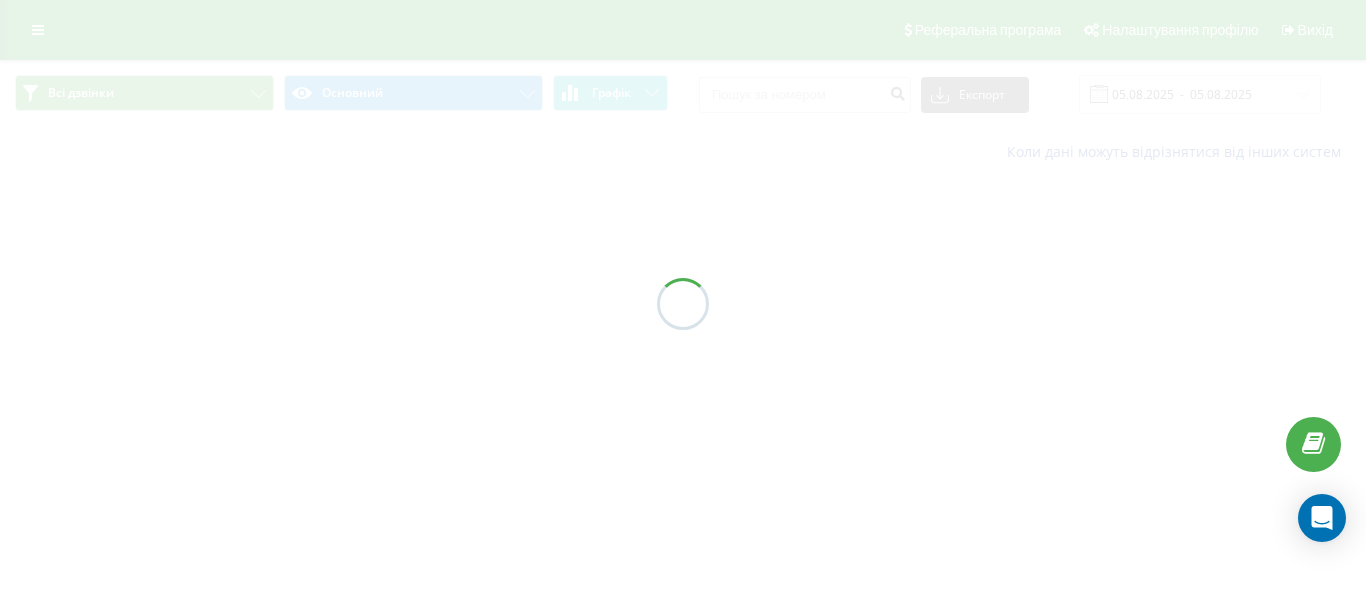 scroll, scrollTop: 0, scrollLeft: 0, axis: both 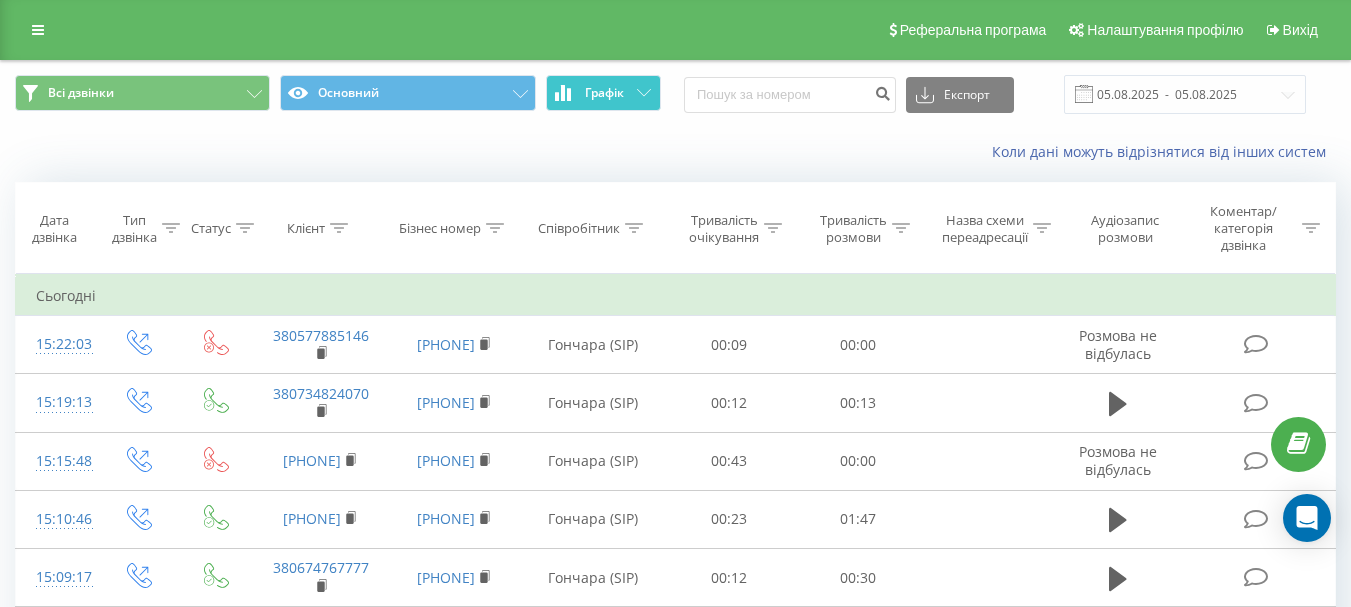 click on "Графік" at bounding box center (603, 93) 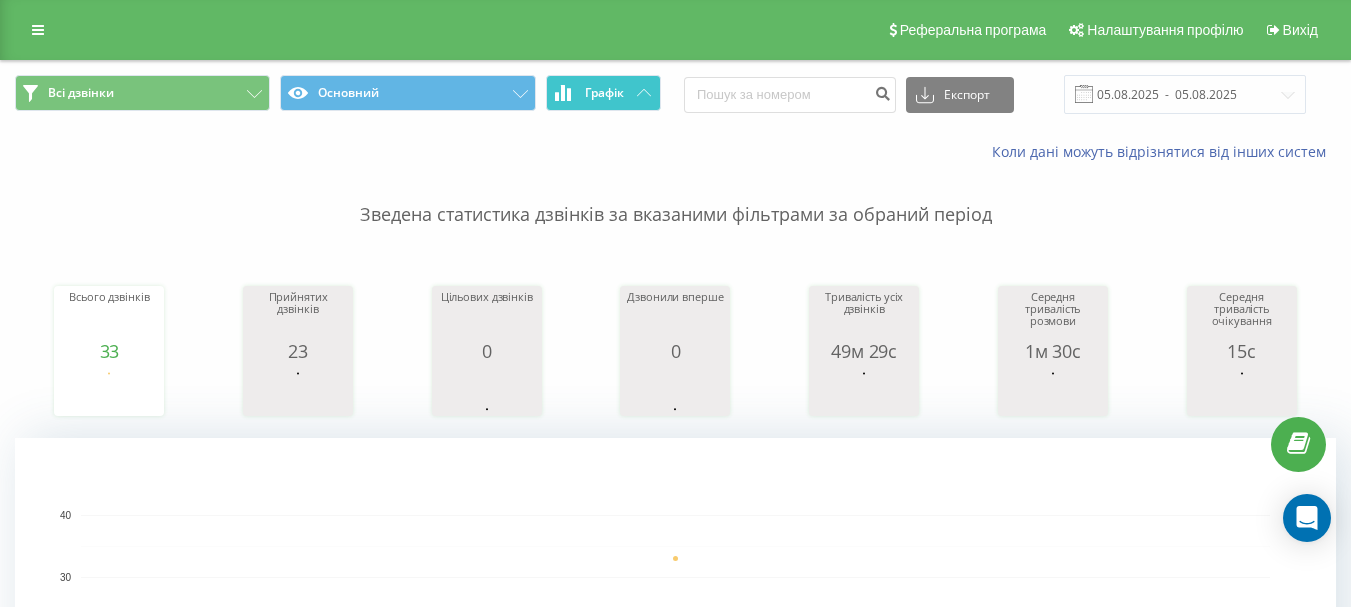 click on "Графік" at bounding box center [603, 93] 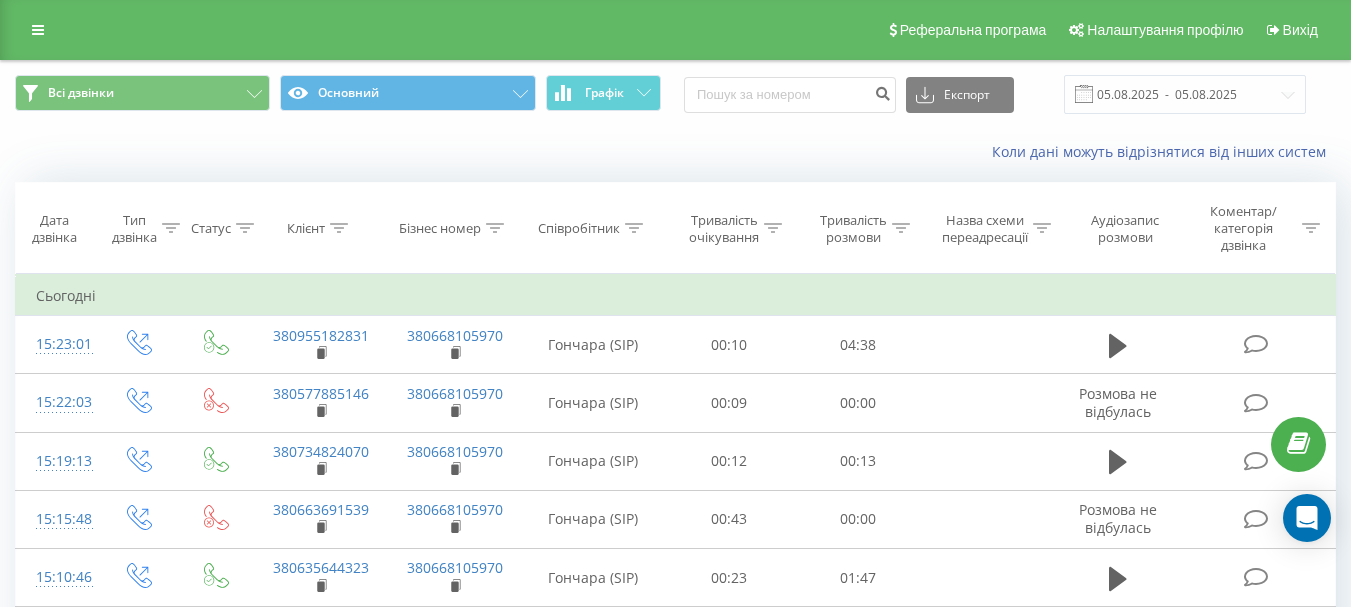 scroll, scrollTop: 0, scrollLeft: 0, axis: both 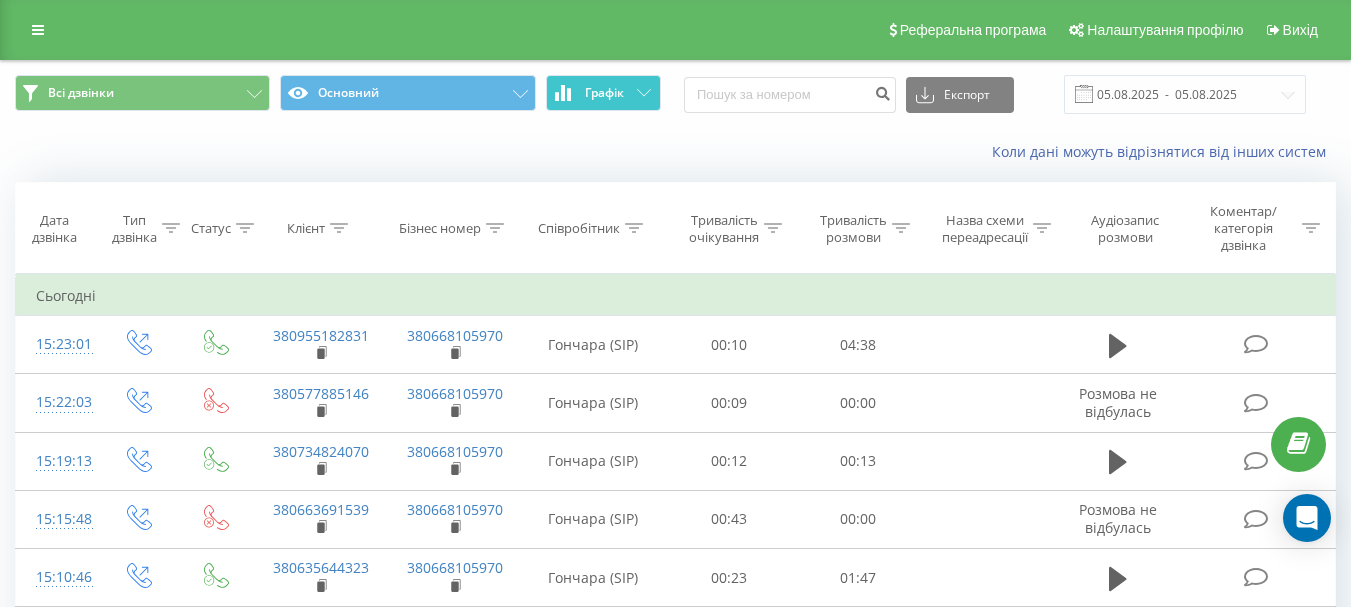 click on "Графік" at bounding box center (603, 93) 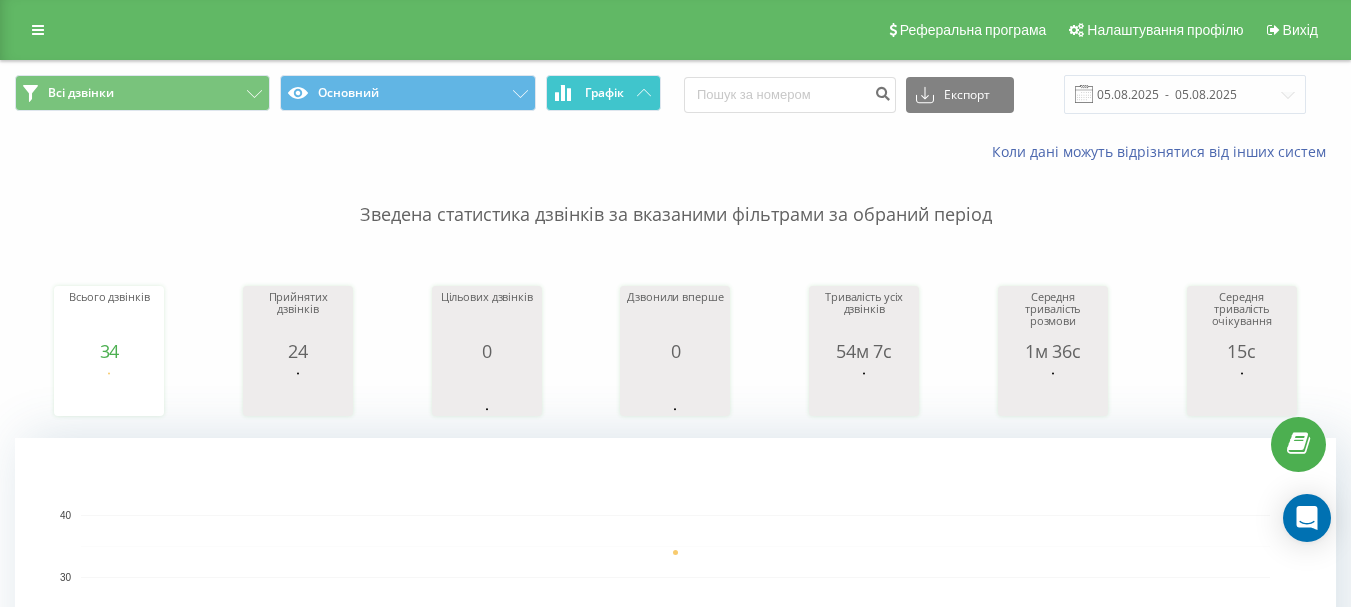 click on "Графік" at bounding box center (603, 93) 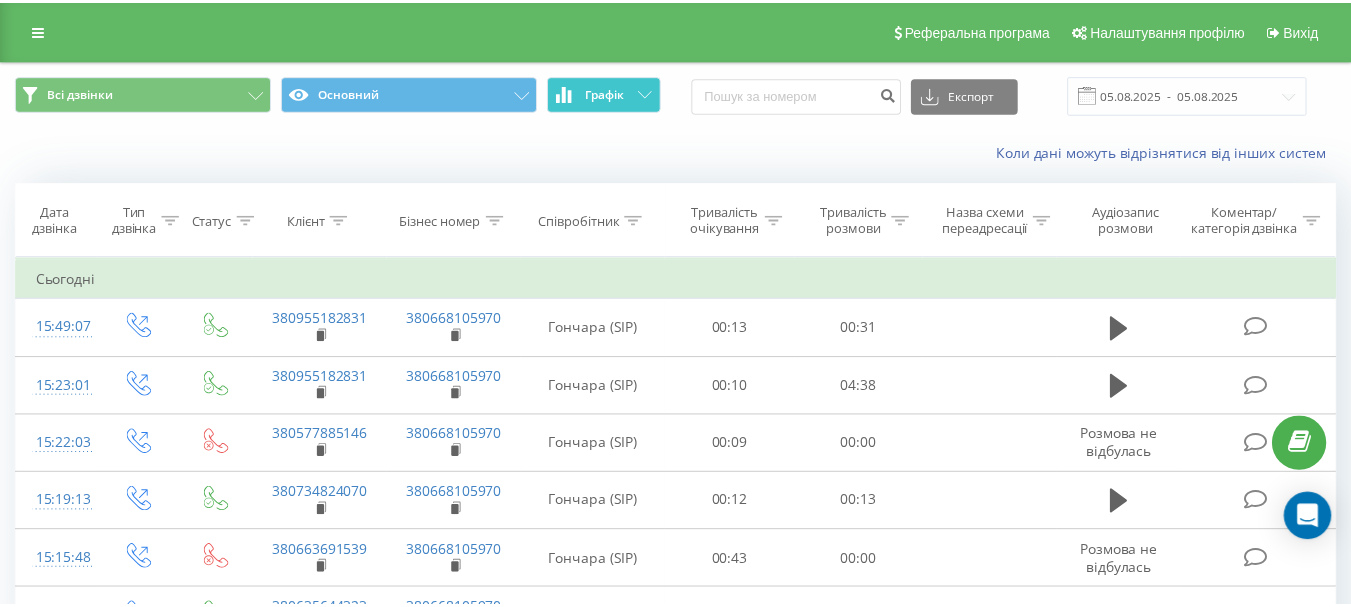 scroll, scrollTop: 0, scrollLeft: 0, axis: both 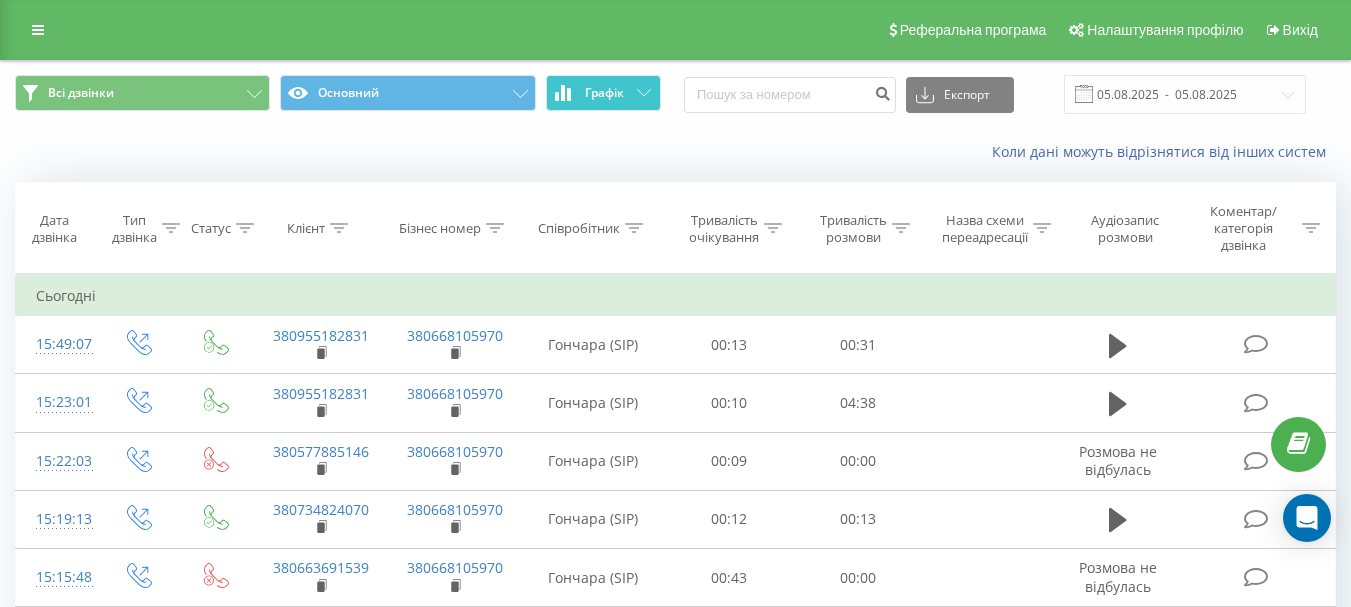 click 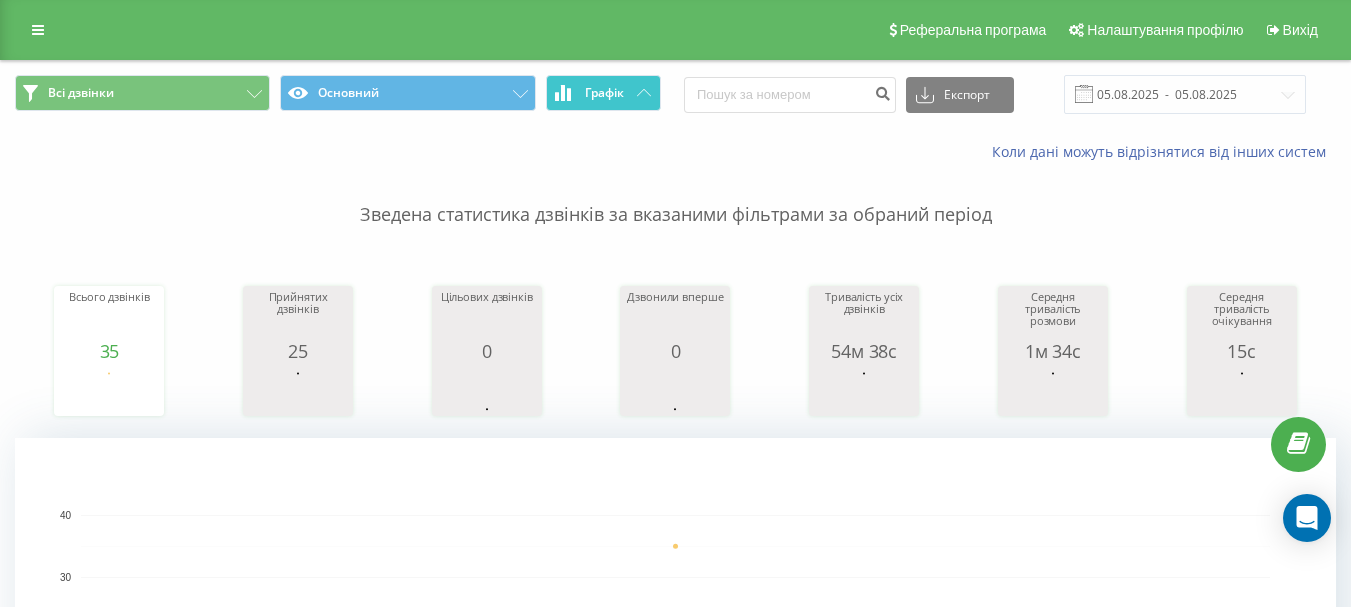 click 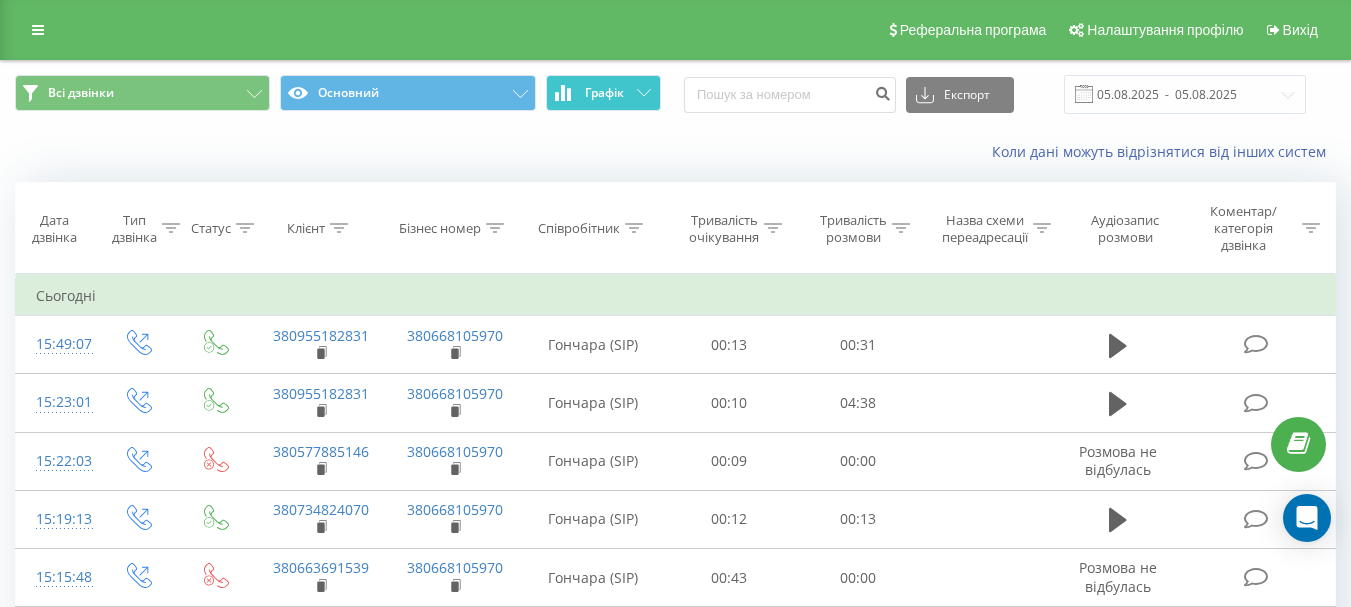 click on "Графік" at bounding box center (603, 93) 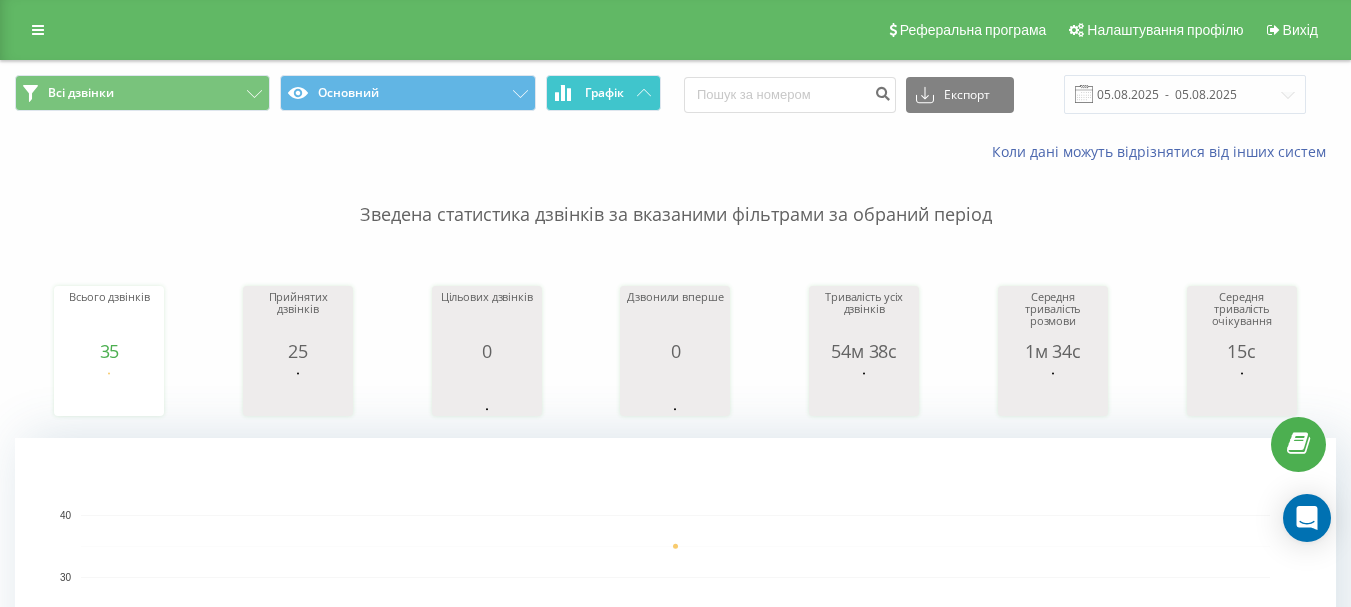 click on "Графік" at bounding box center (603, 93) 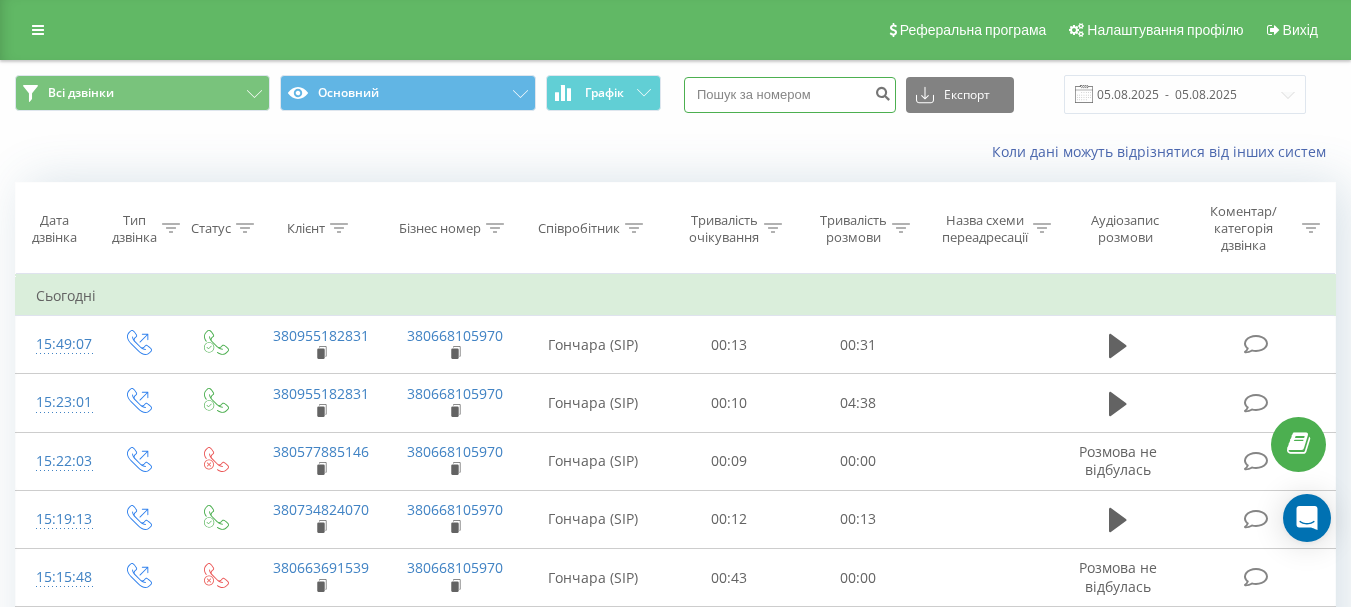 click at bounding box center [790, 95] 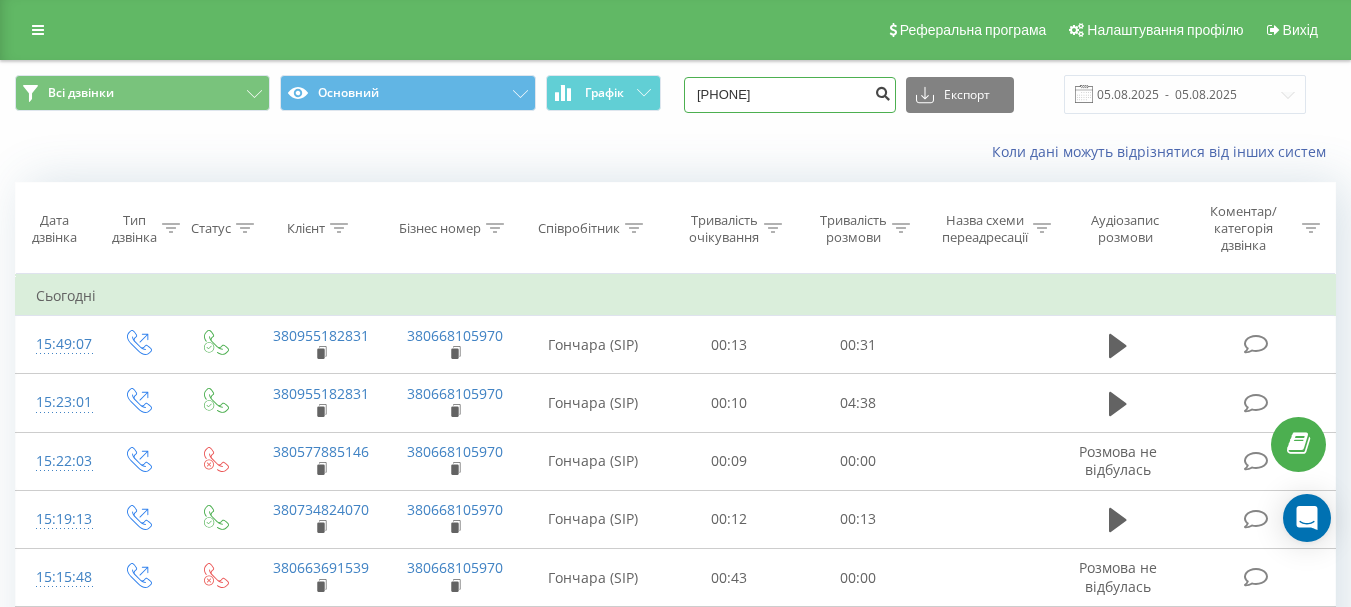 type on "073 103 29 95" 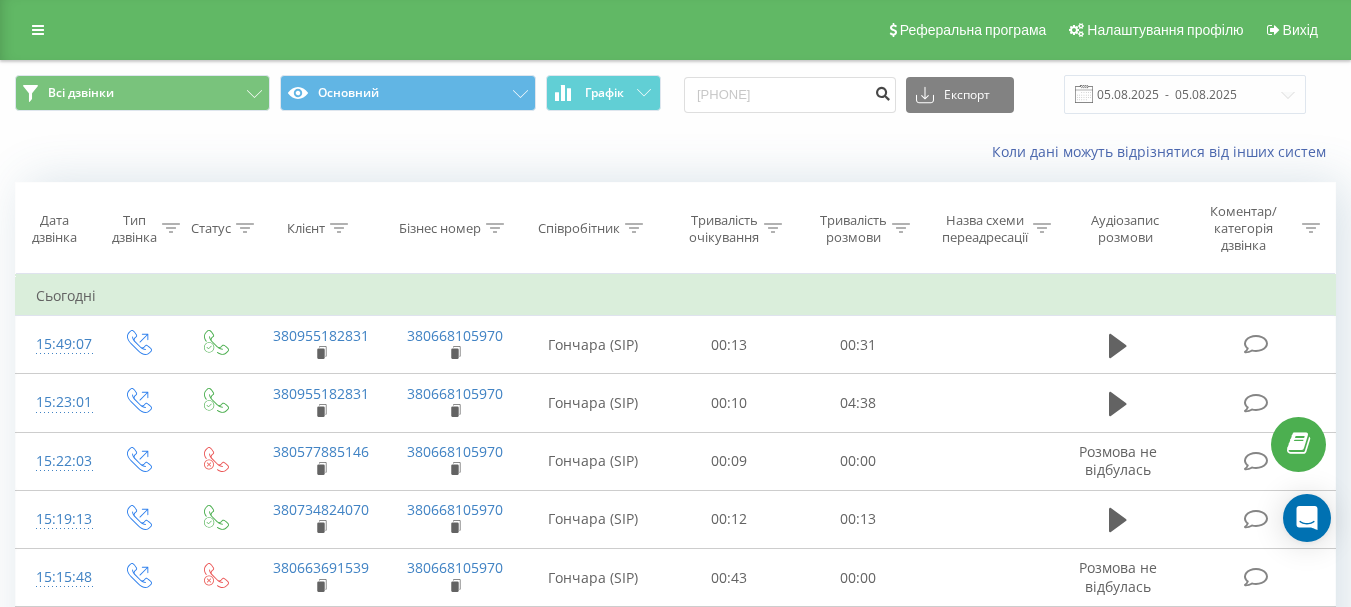 click at bounding box center [882, 91] 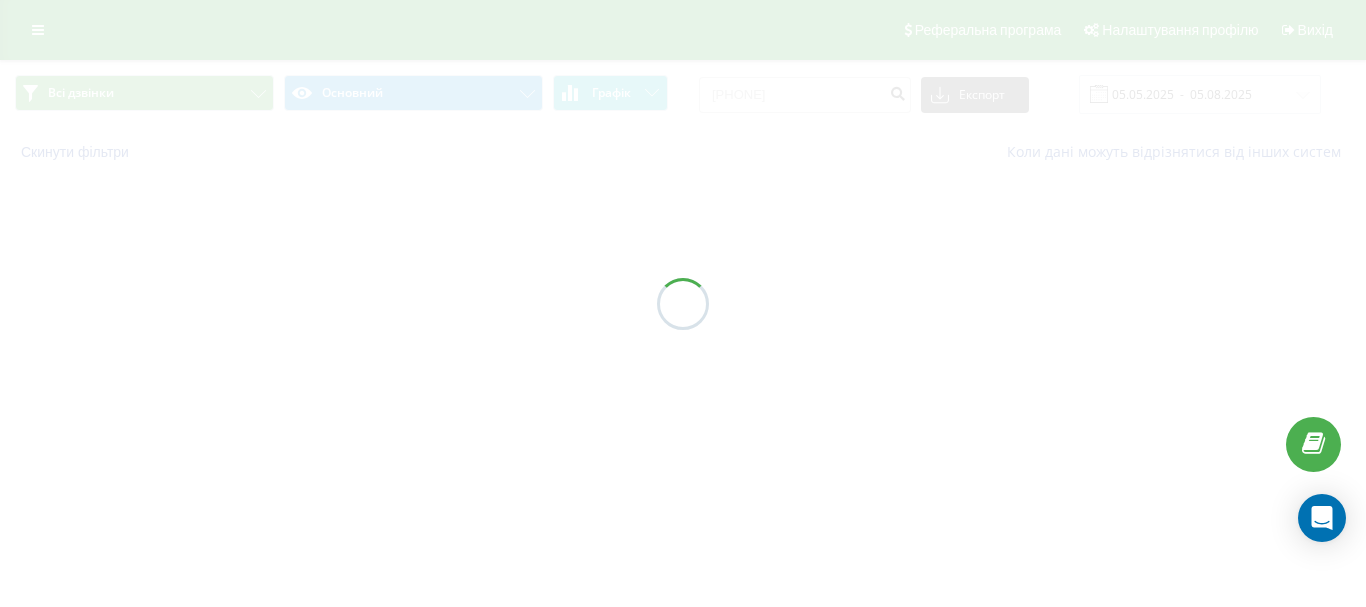scroll, scrollTop: 0, scrollLeft: 0, axis: both 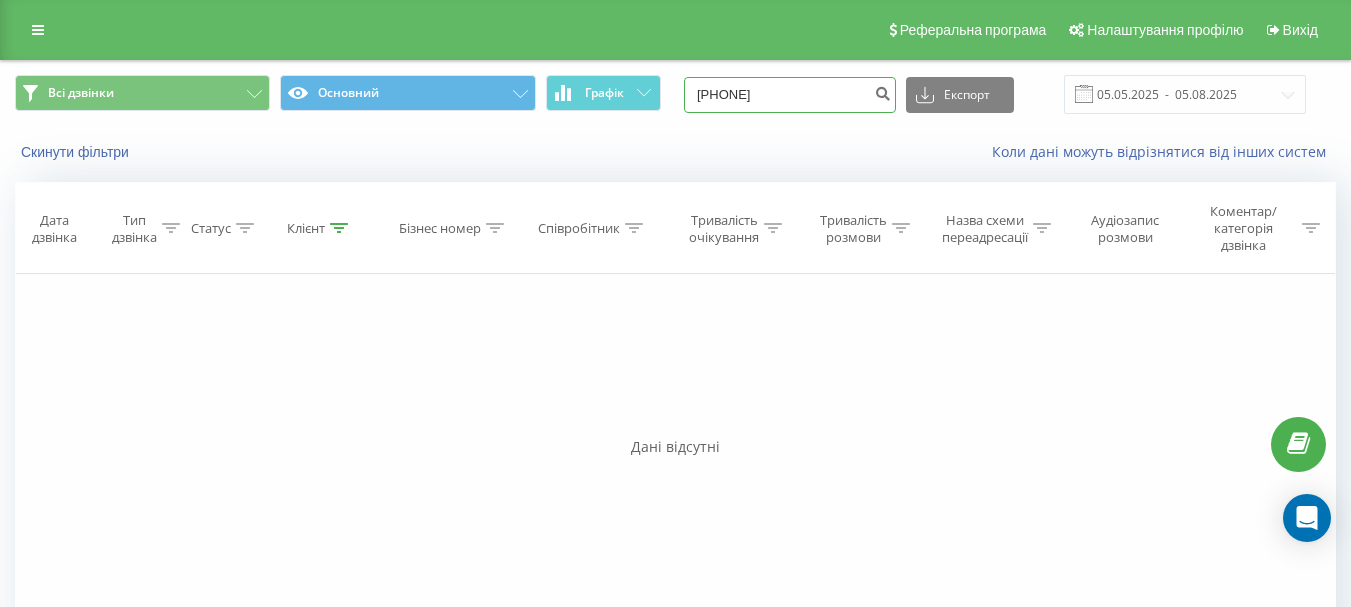 drag, startPoint x: 823, startPoint y: 91, endPoint x: 682, endPoint y: 103, distance: 141.50972 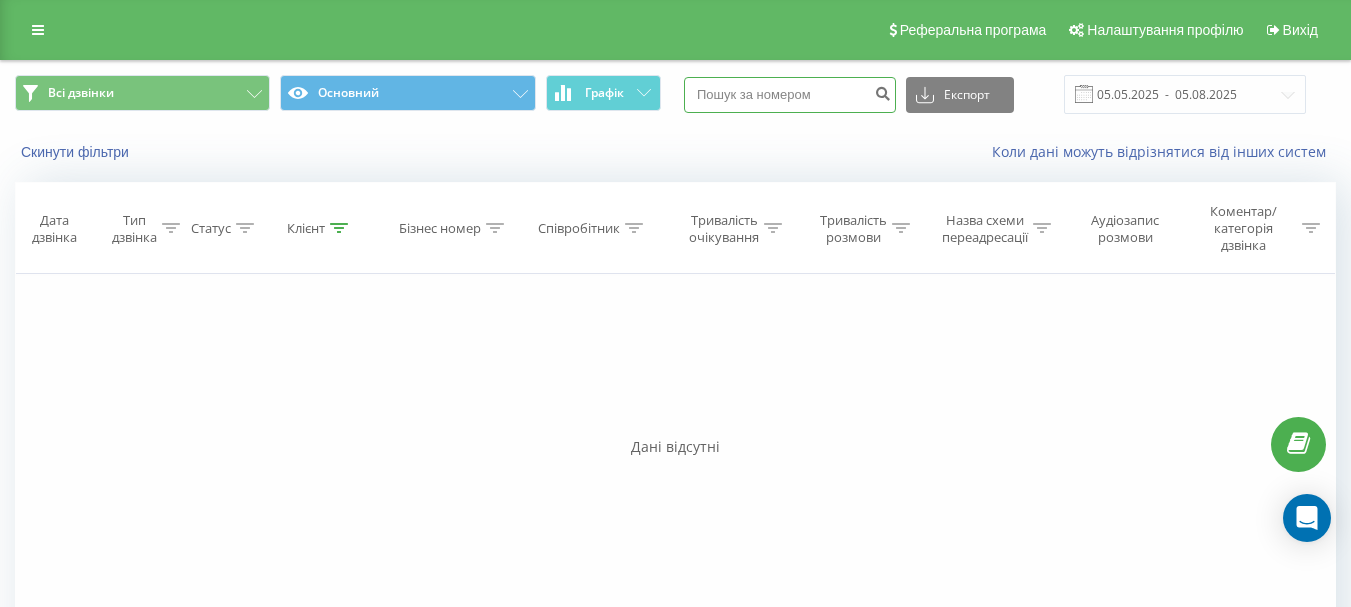 type 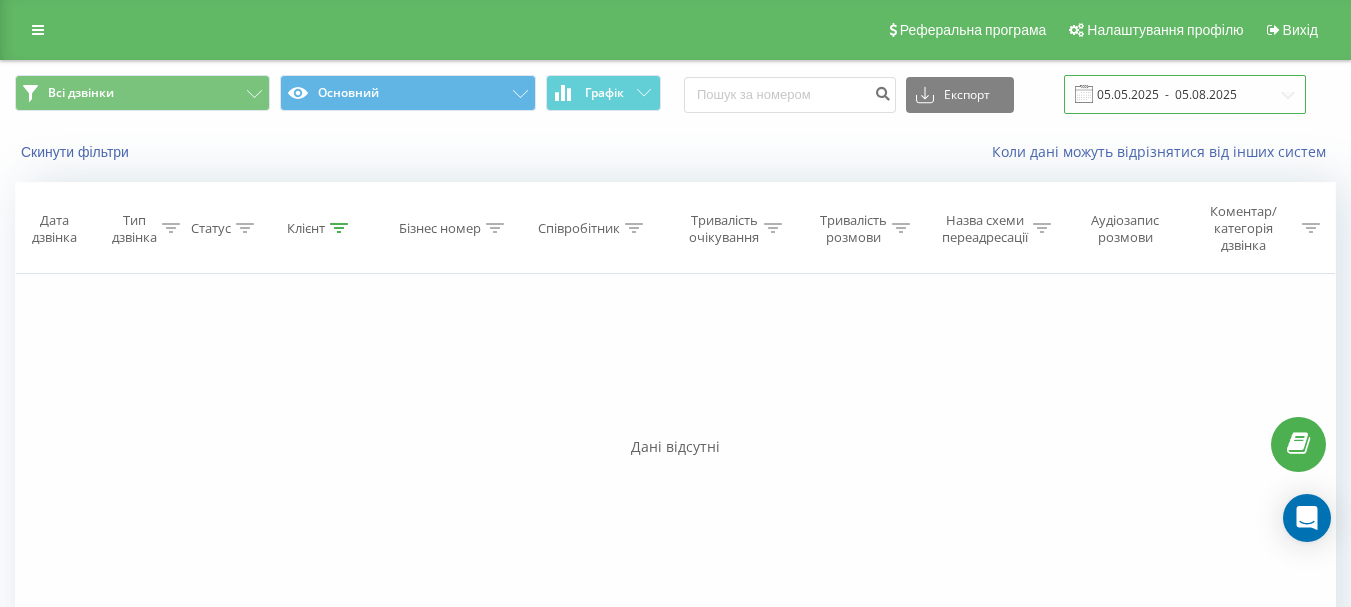 click on "05.05.2025  -  05.08.2025" at bounding box center [1185, 94] 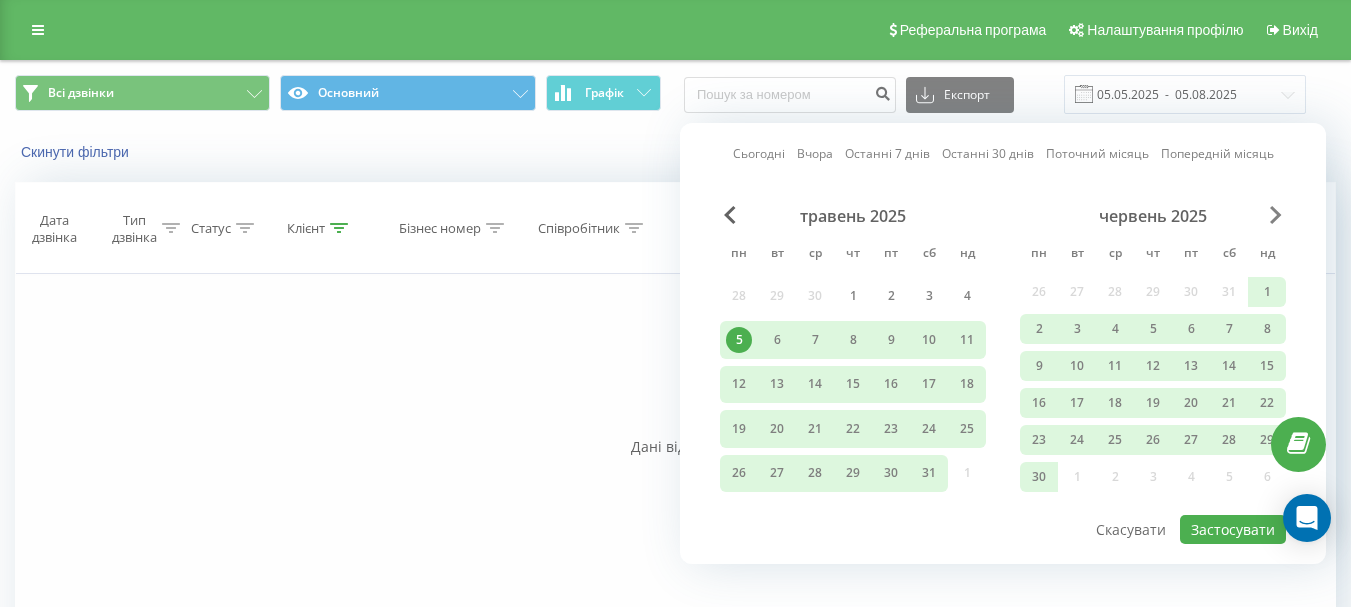 click at bounding box center (1276, 215) 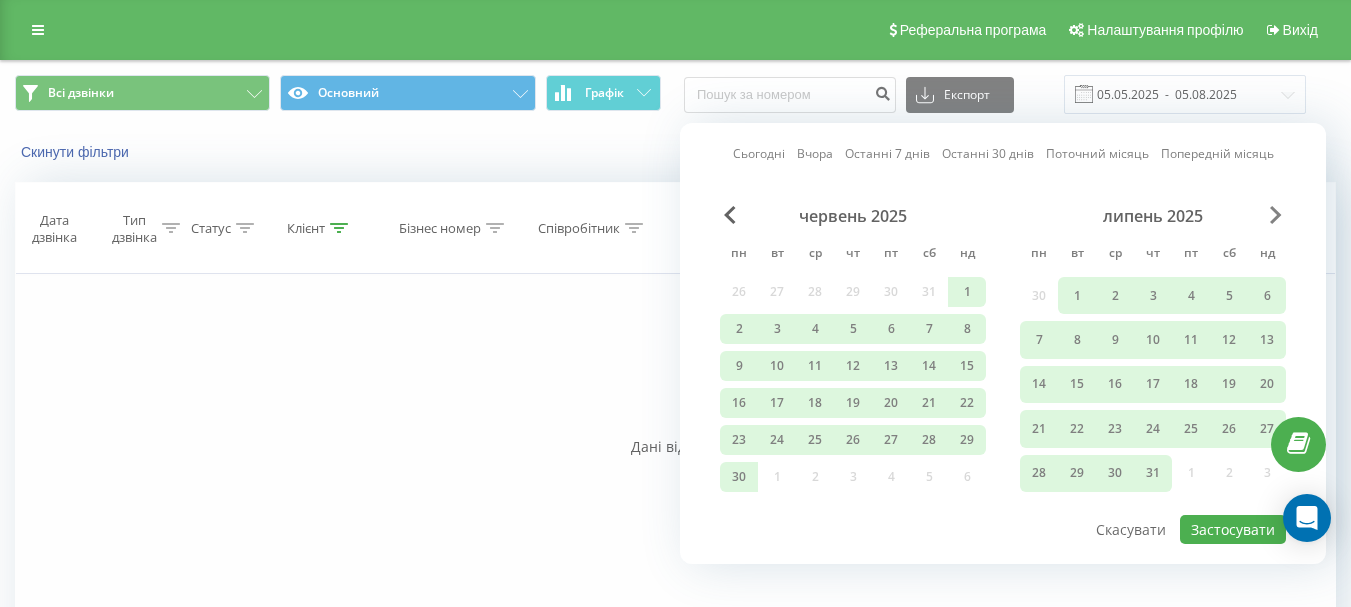 click at bounding box center (1276, 215) 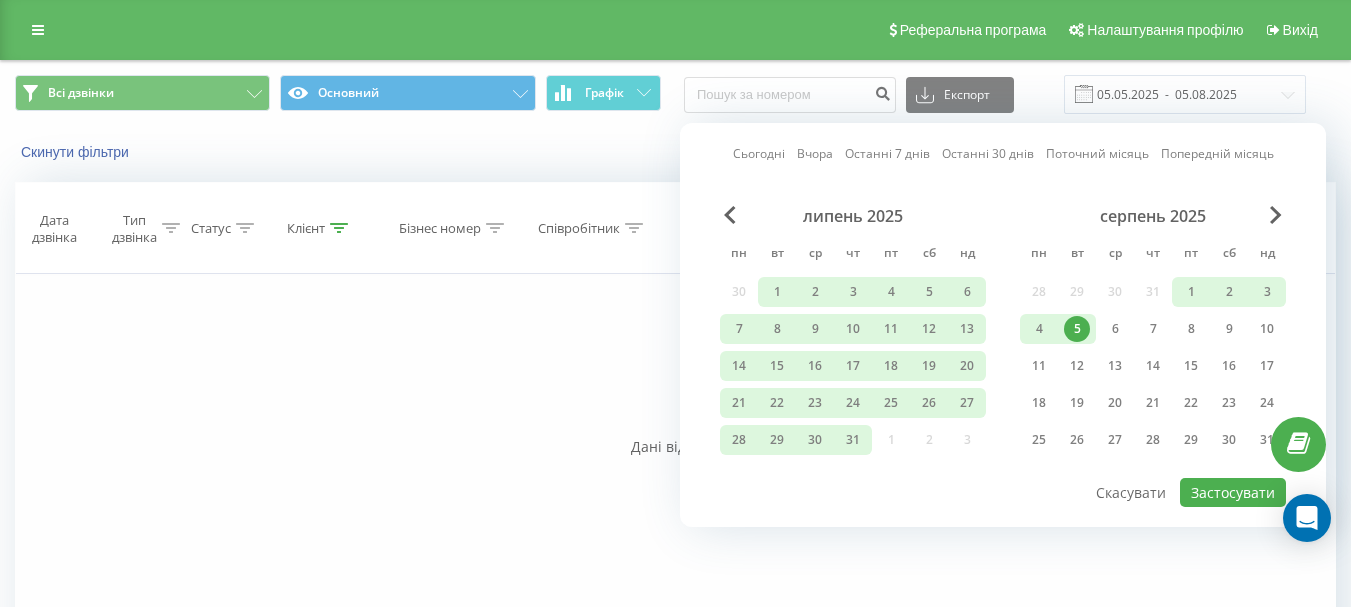 click on "5" at bounding box center (1077, 329) 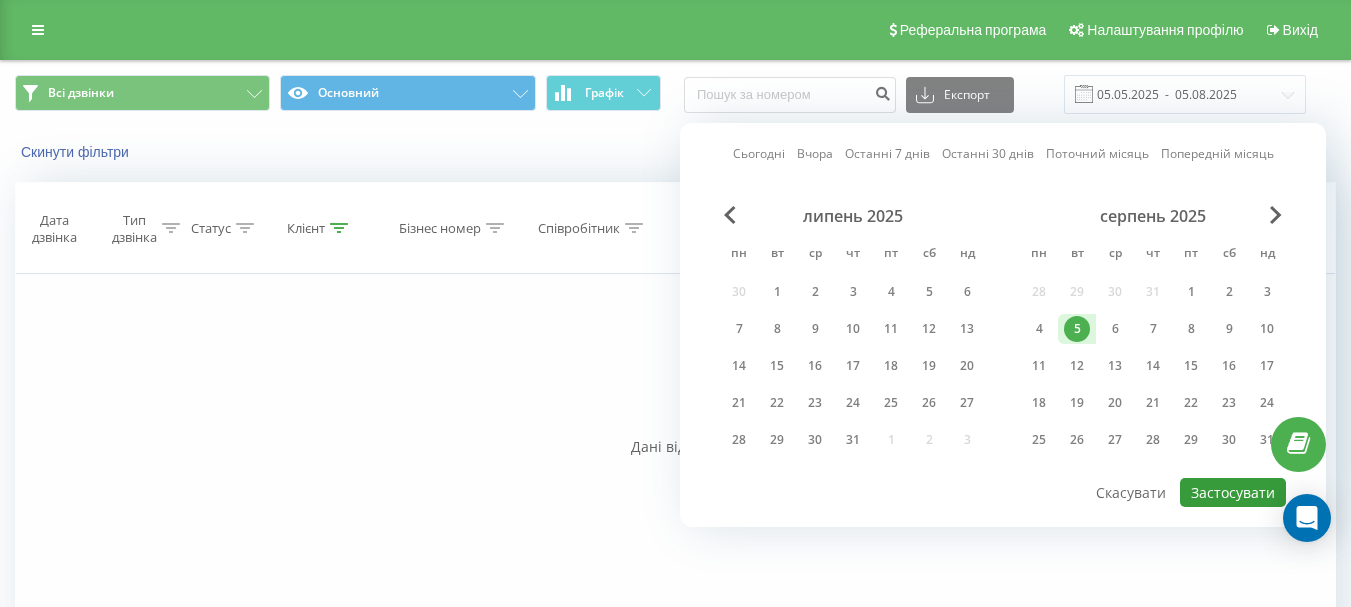 click on "Застосувати" at bounding box center [1233, 492] 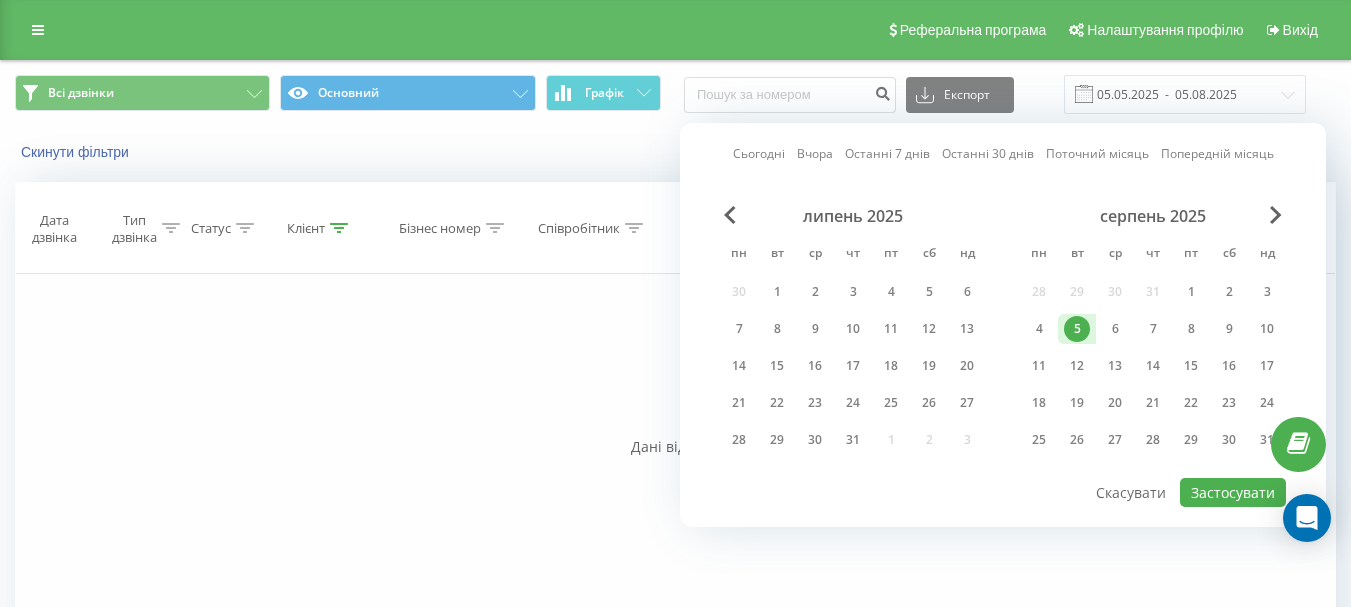 type on "05.08.2025  -  05.08.2025" 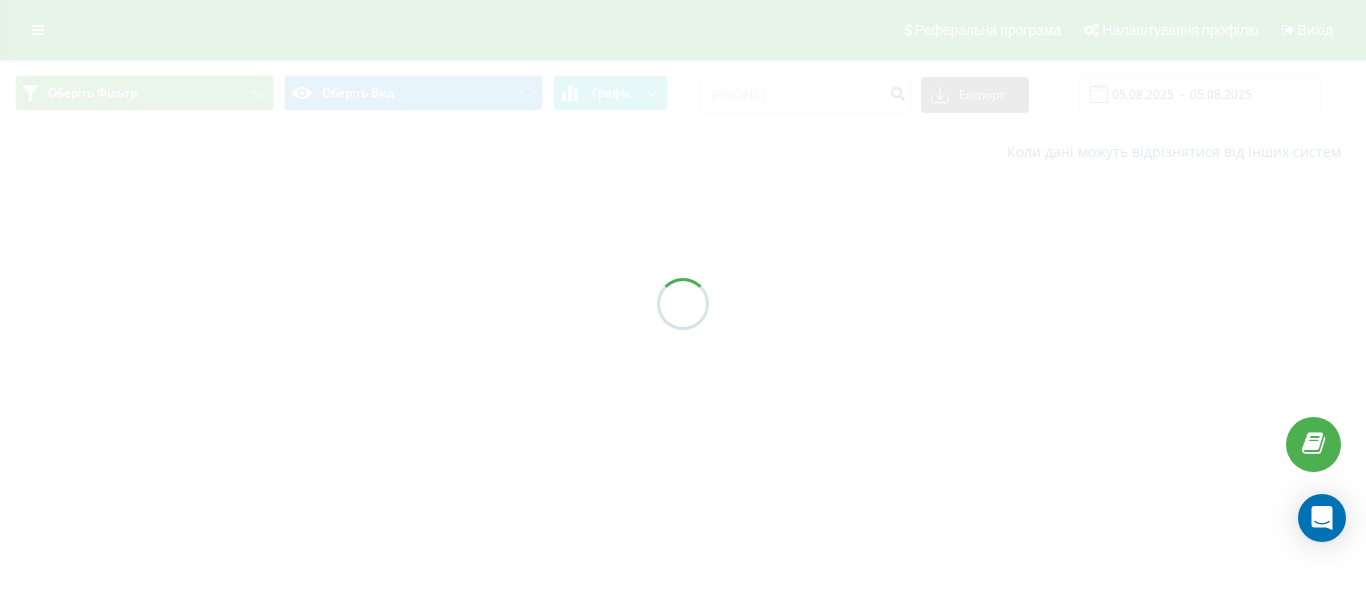 scroll, scrollTop: 0, scrollLeft: 0, axis: both 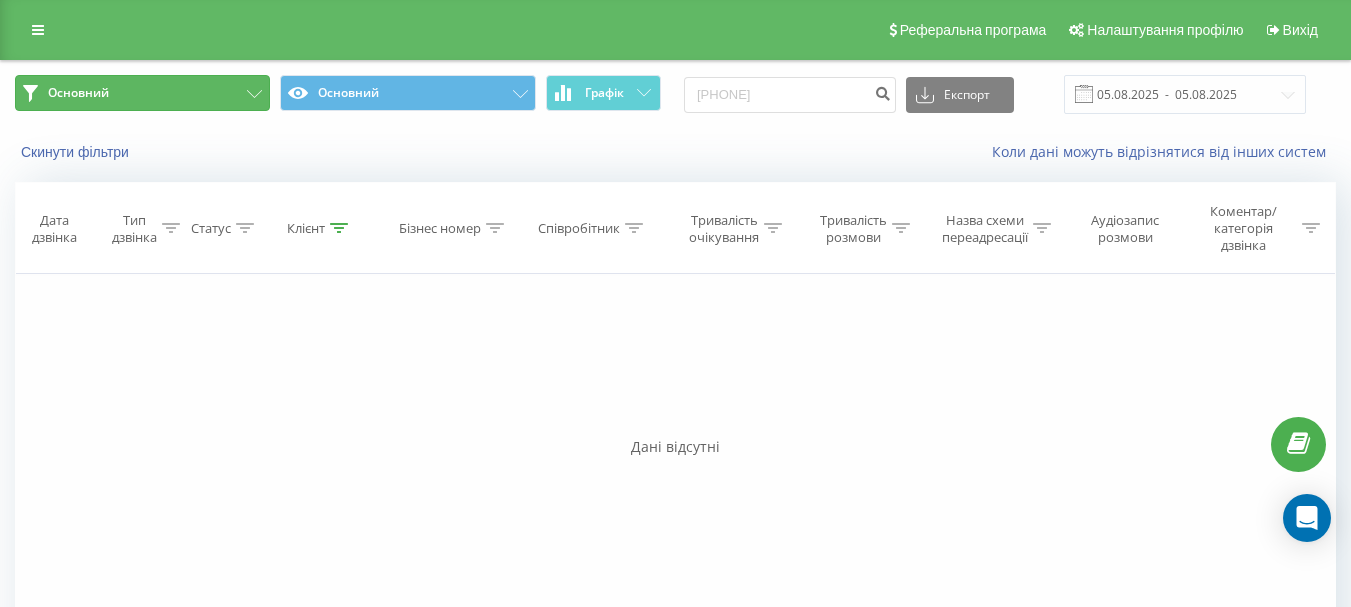 click on "Основний" at bounding box center [142, 93] 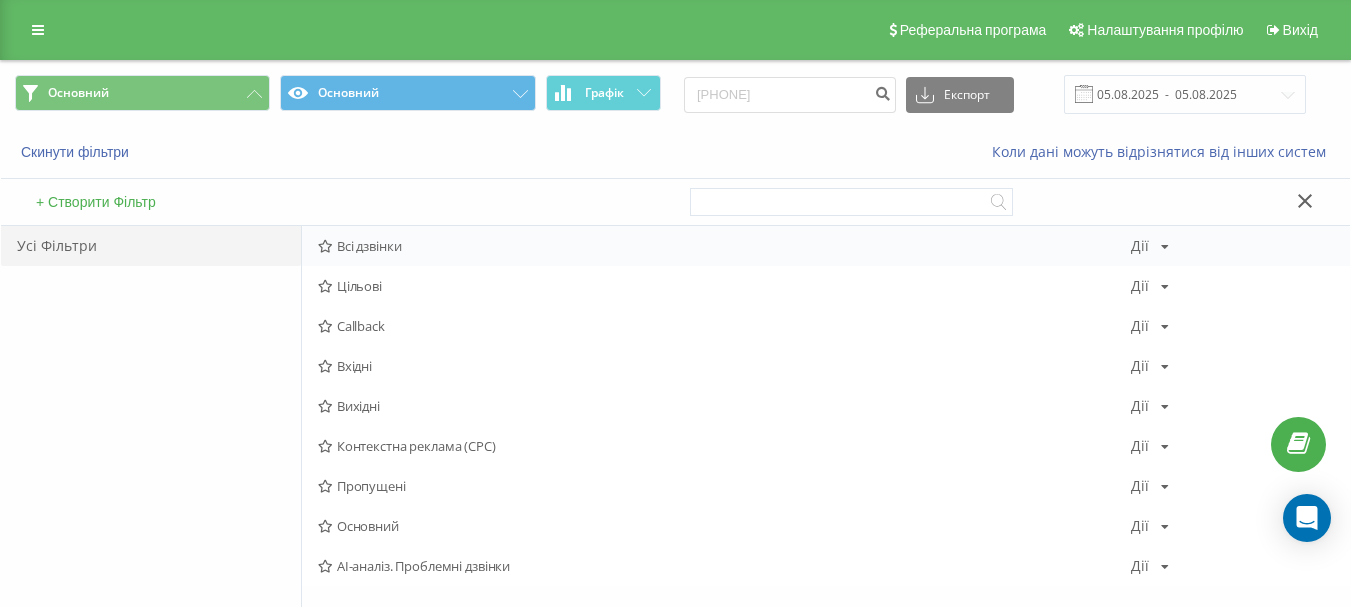 click on "Всі дзвінки" at bounding box center (724, 246) 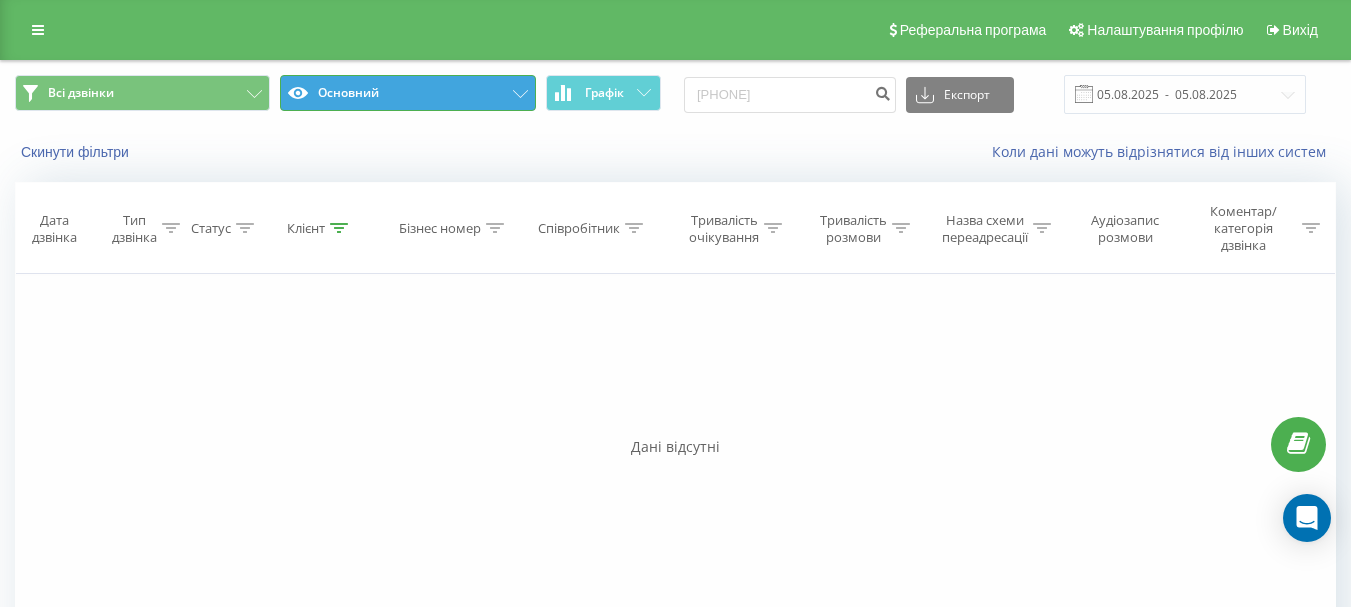 click on "Основний" at bounding box center (407, 93) 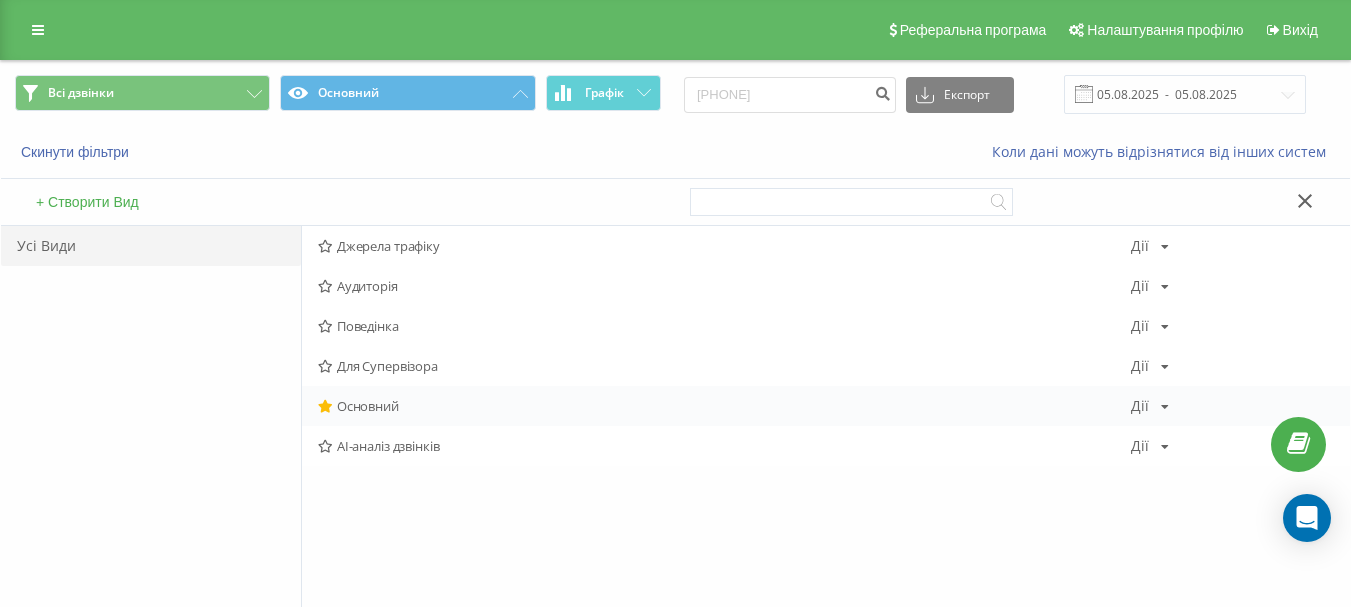 click on "Основний" at bounding box center (724, 406) 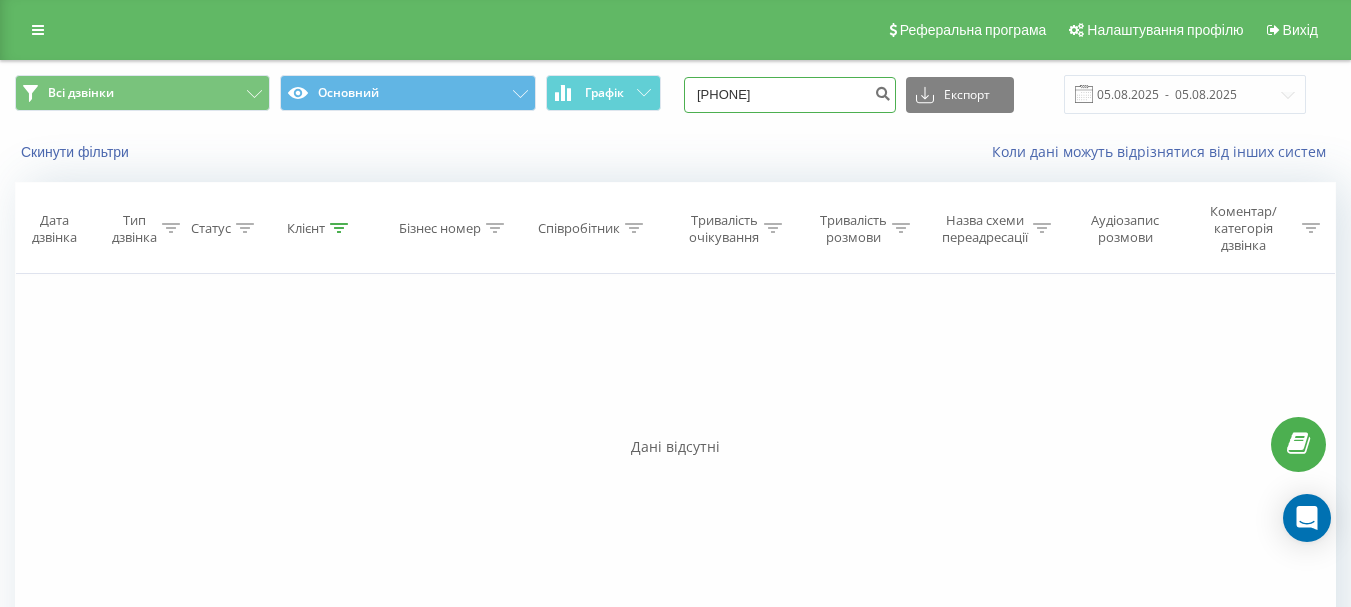 drag, startPoint x: 796, startPoint y: 93, endPoint x: 716, endPoint y: 92, distance: 80.00625 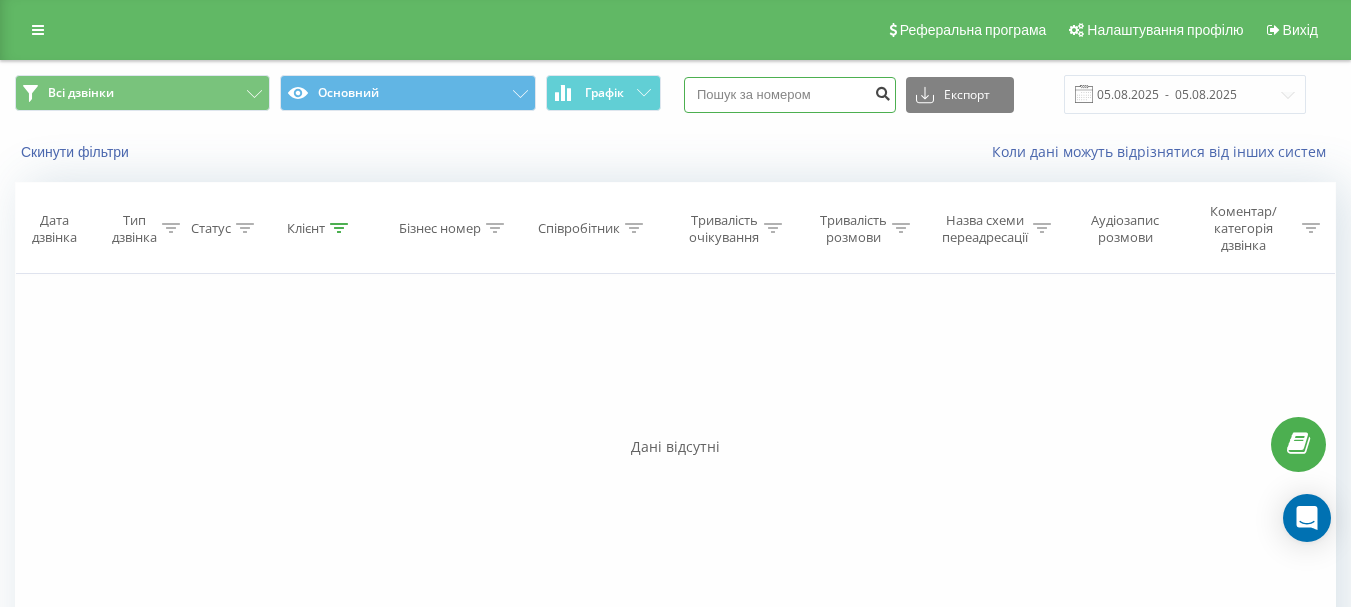 type 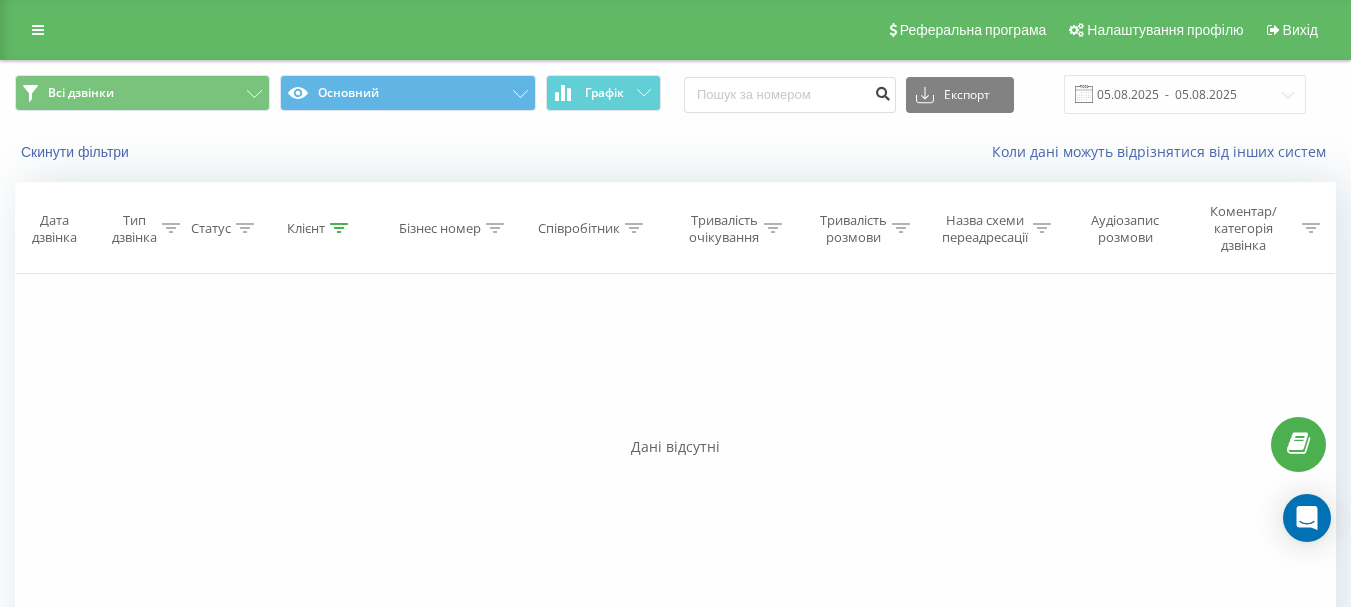 click at bounding box center (882, 91) 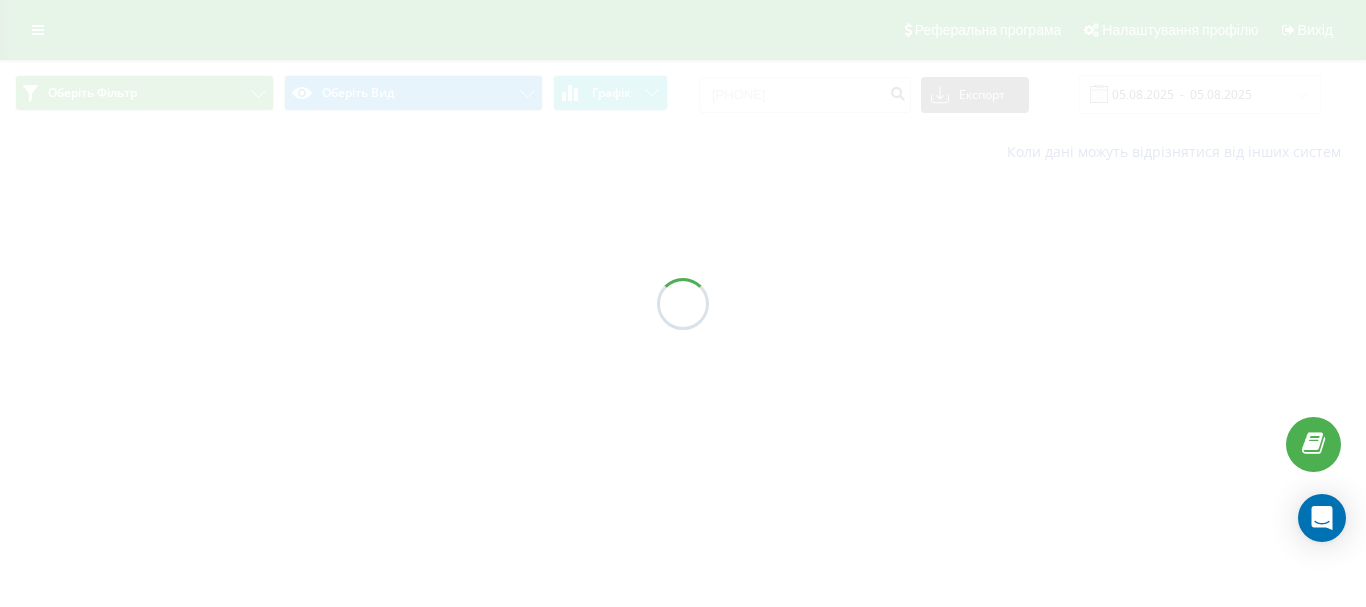 scroll, scrollTop: 0, scrollLeft: 0, axis: both 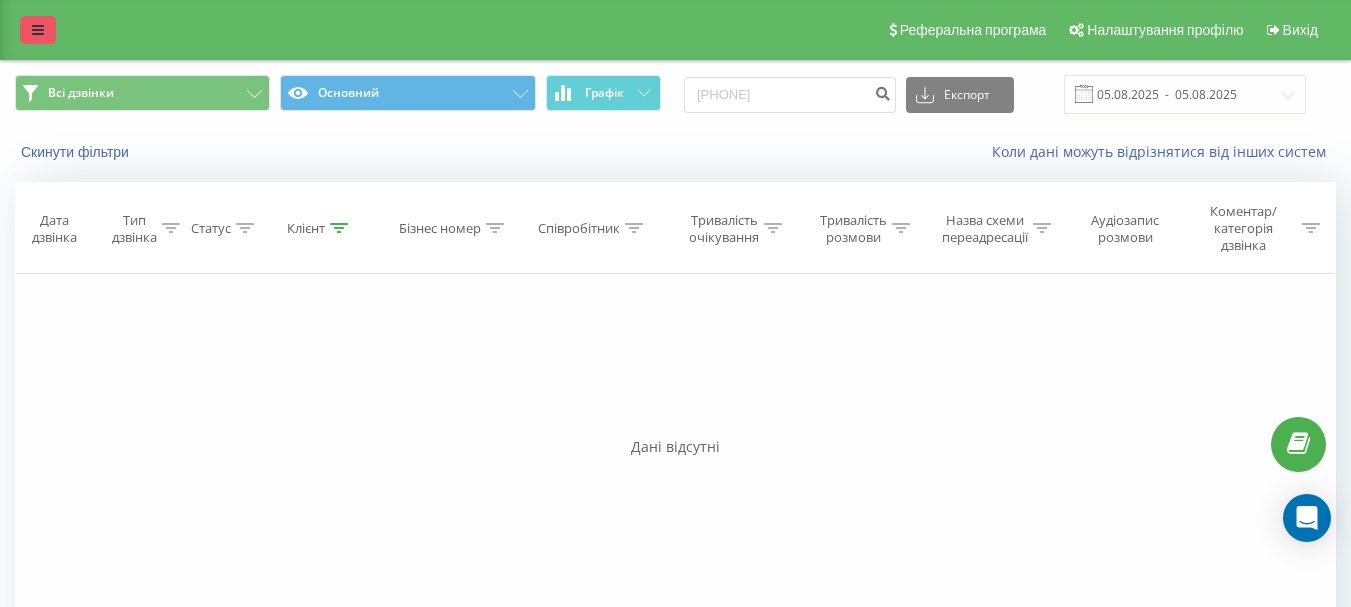 click at bounding box center (38, 30) 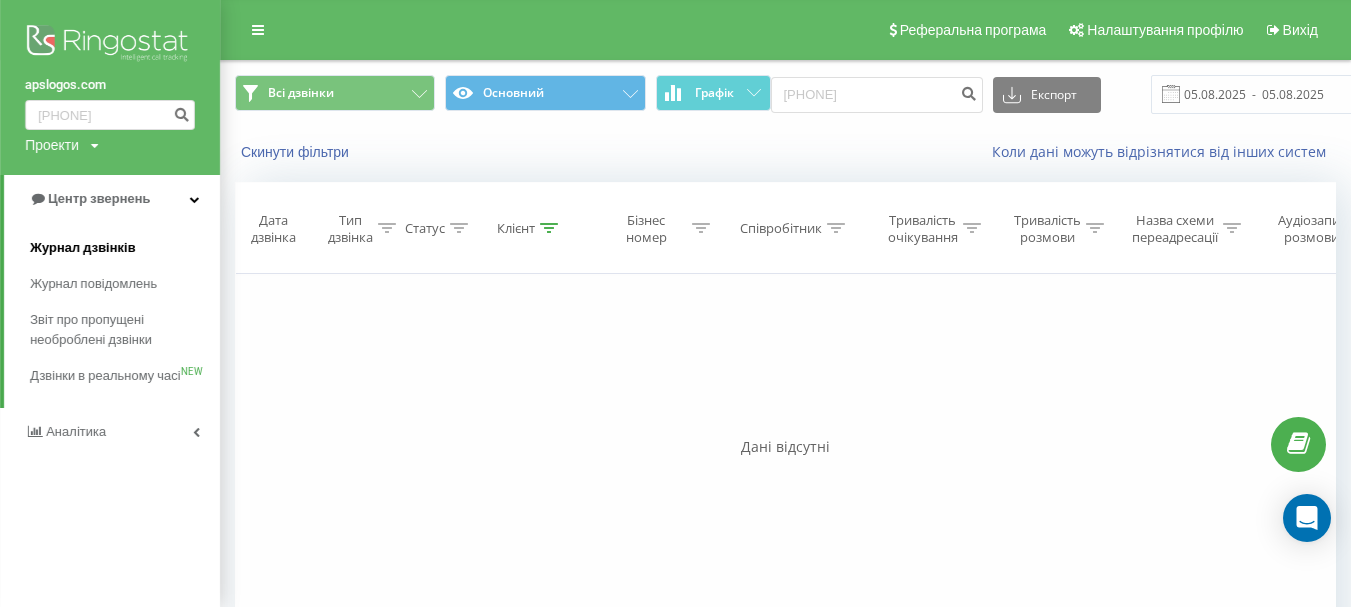 click on "Журнал дзвінків" at bounding box center [83, 248] 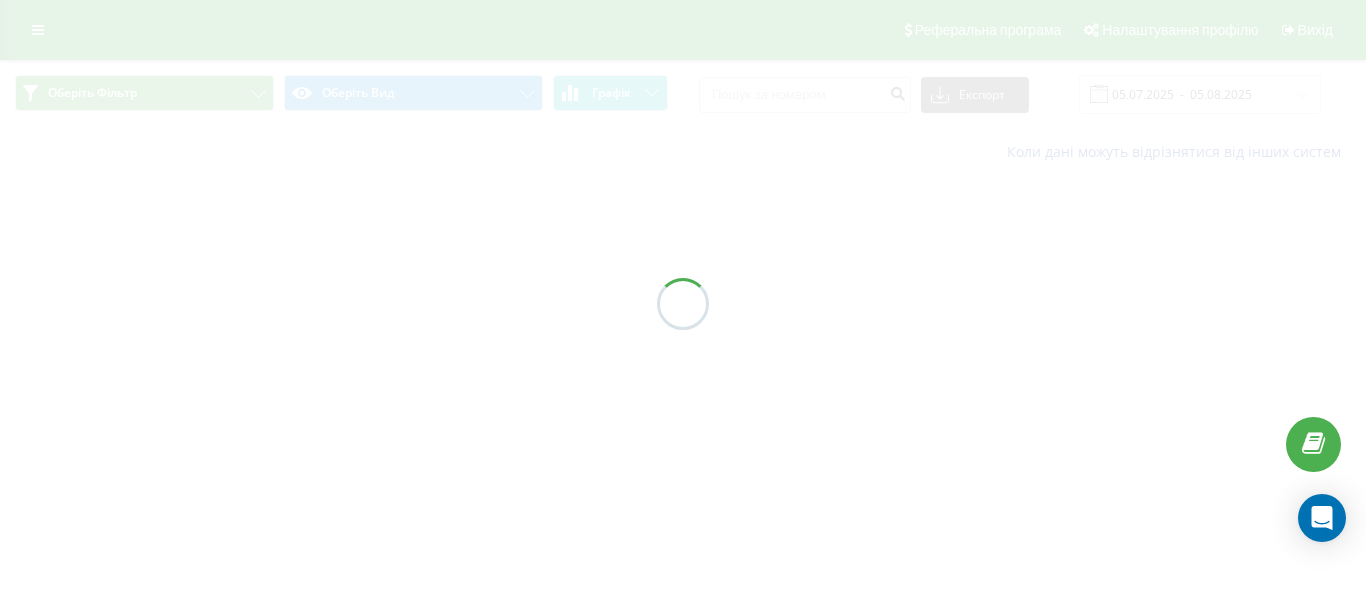 scroll, scrollTop: 0, scrollLeft: 0, axis: both 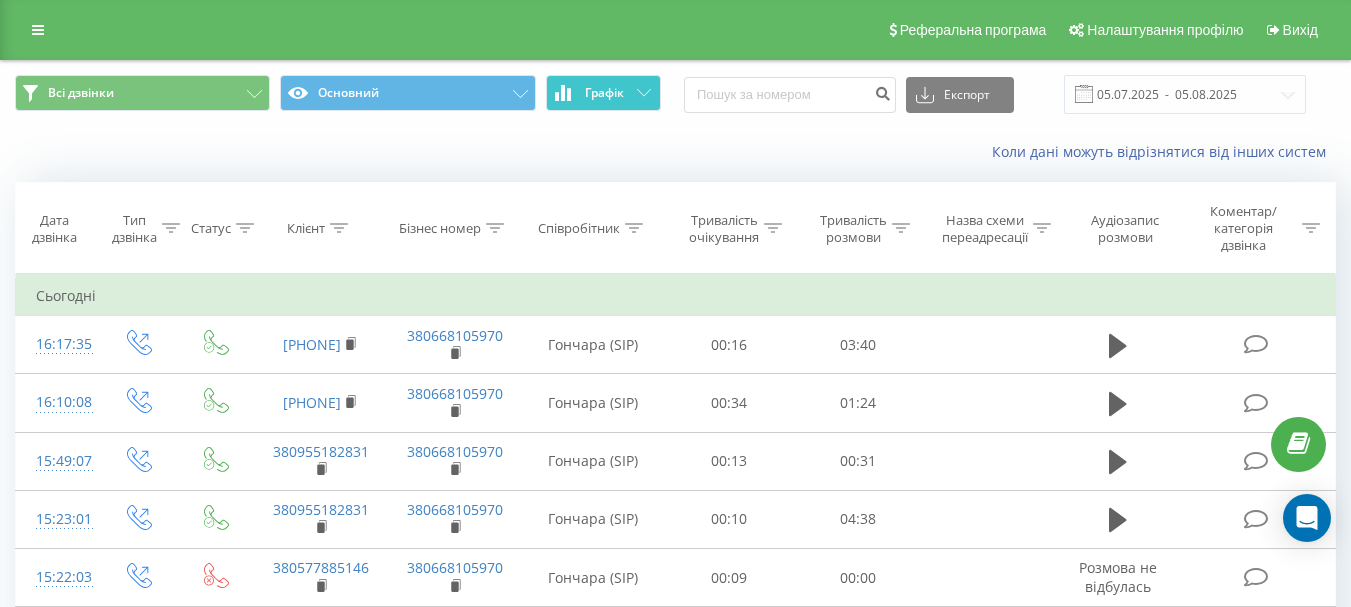 click on "Графік" at bounding box center [603, 93] 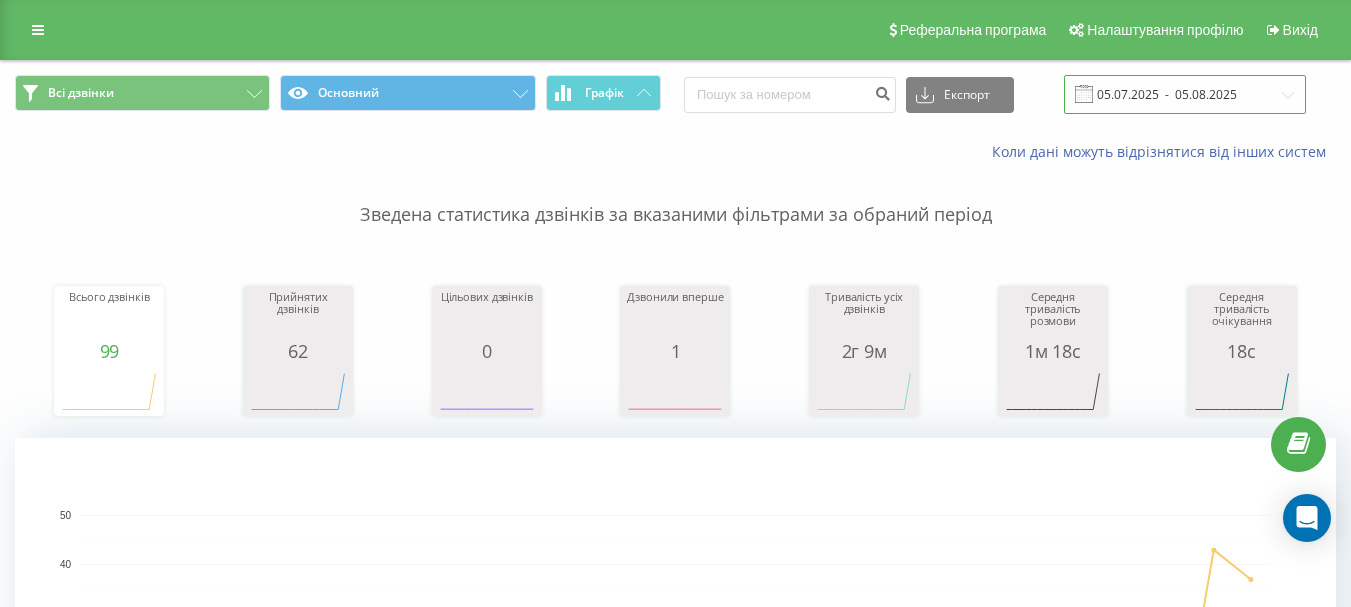 click on "05.07.2025  -  05.08.2025" at bounding box center (1185, 94) 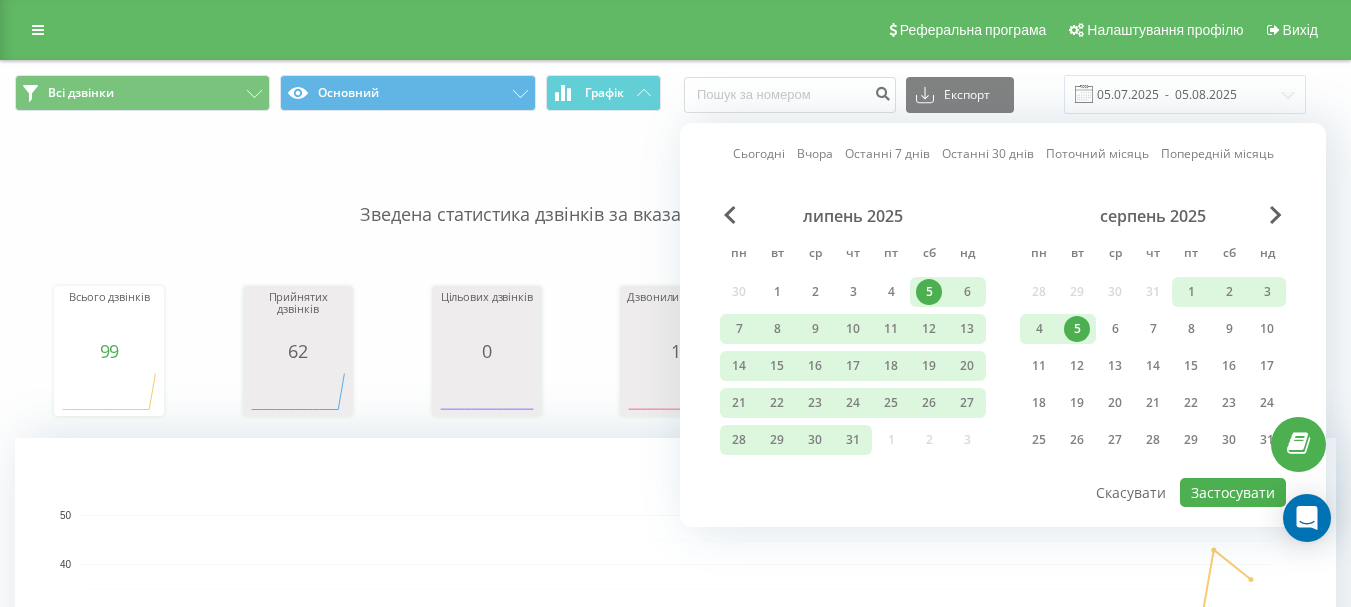 click on "5" at bounding box center (1077, 329) 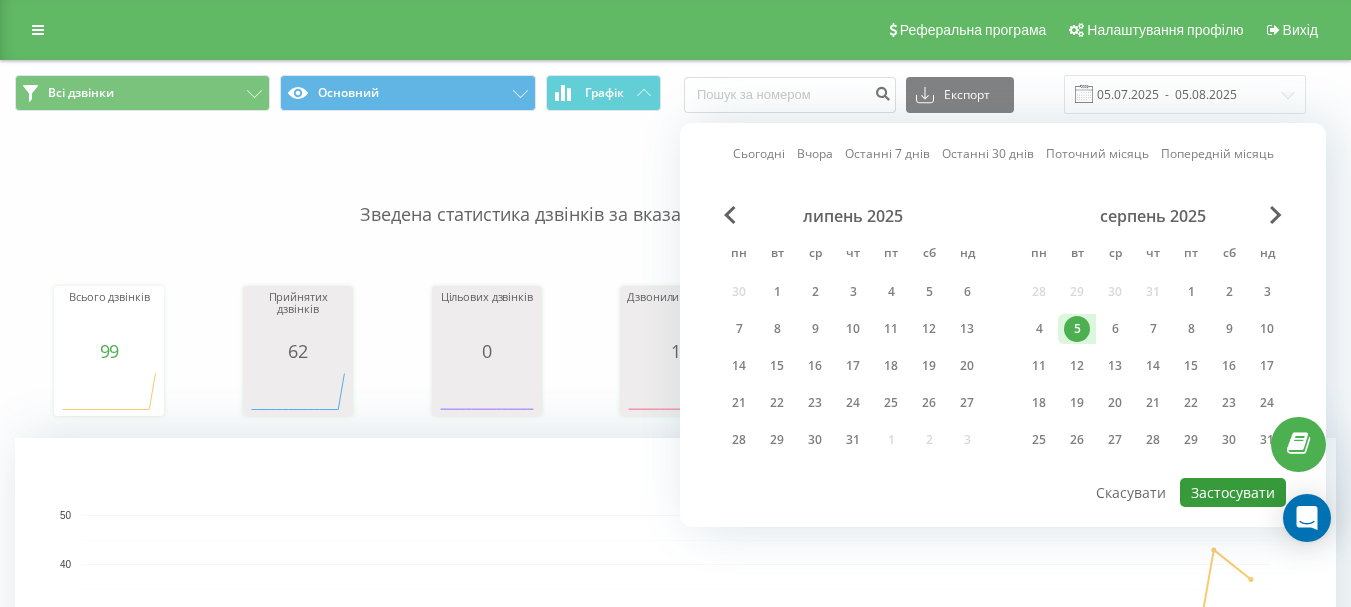 click on "Застосувати" at bounding box center [1233, 492] 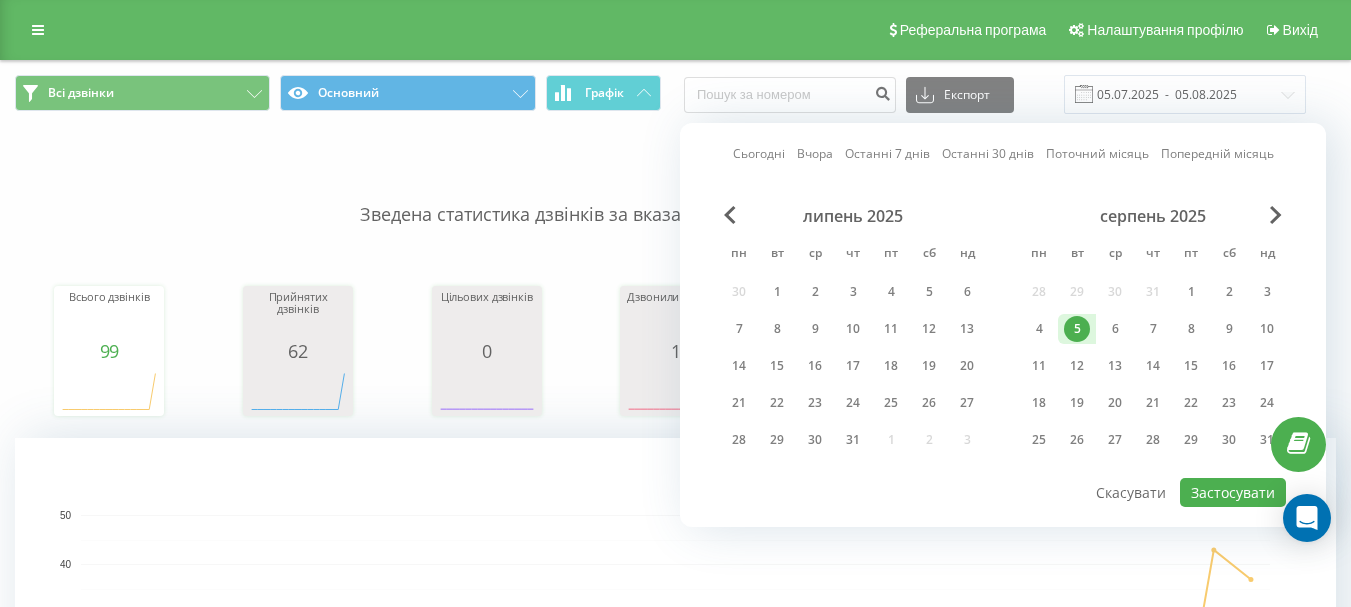 type on "05.08.2025  -  05.08.2025" 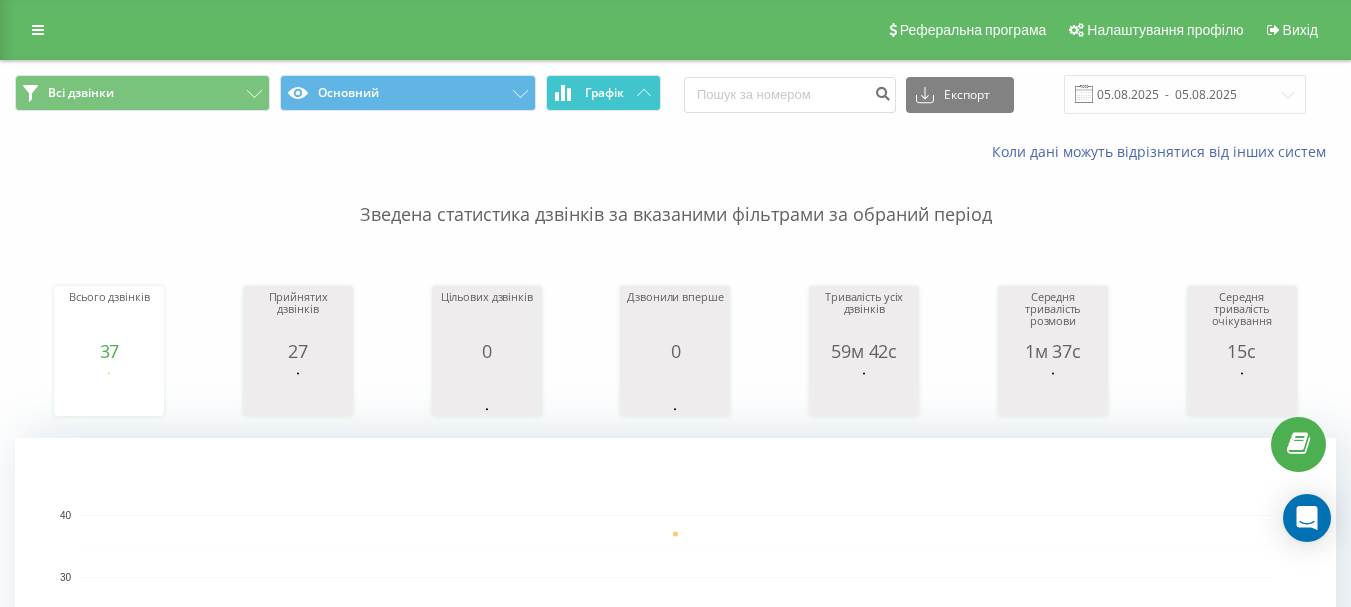 click on "Графік" at bounding box center (604, 93) 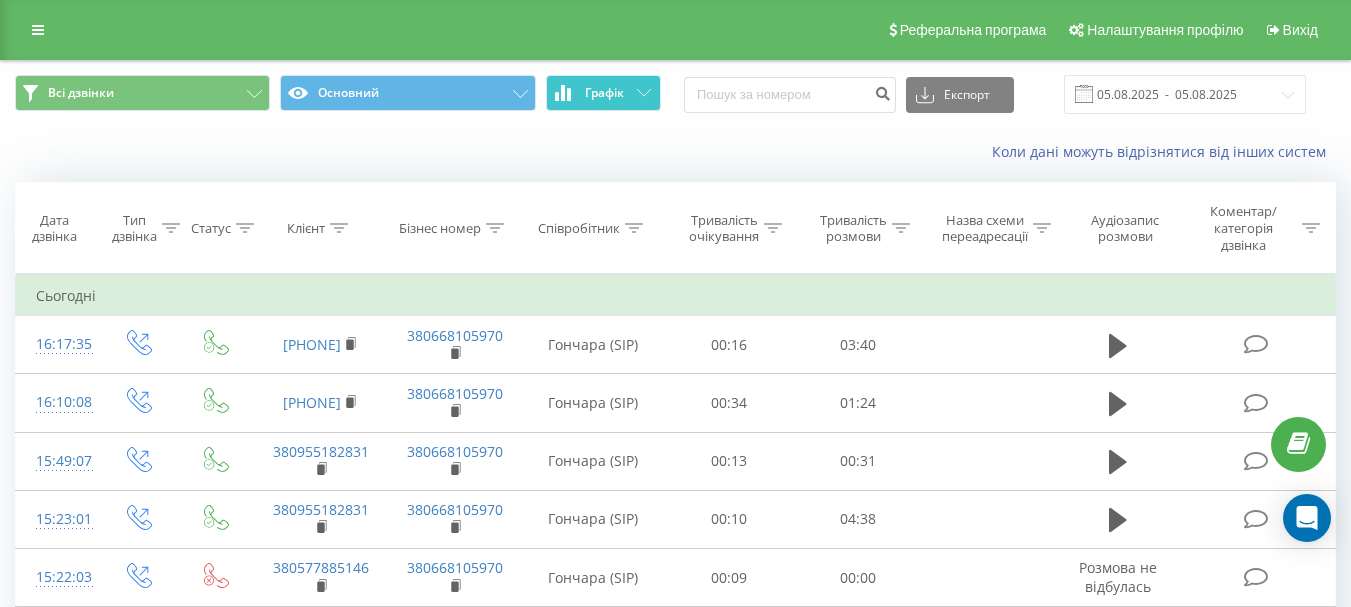 click on "Графік" at bounding box center [604, 93] 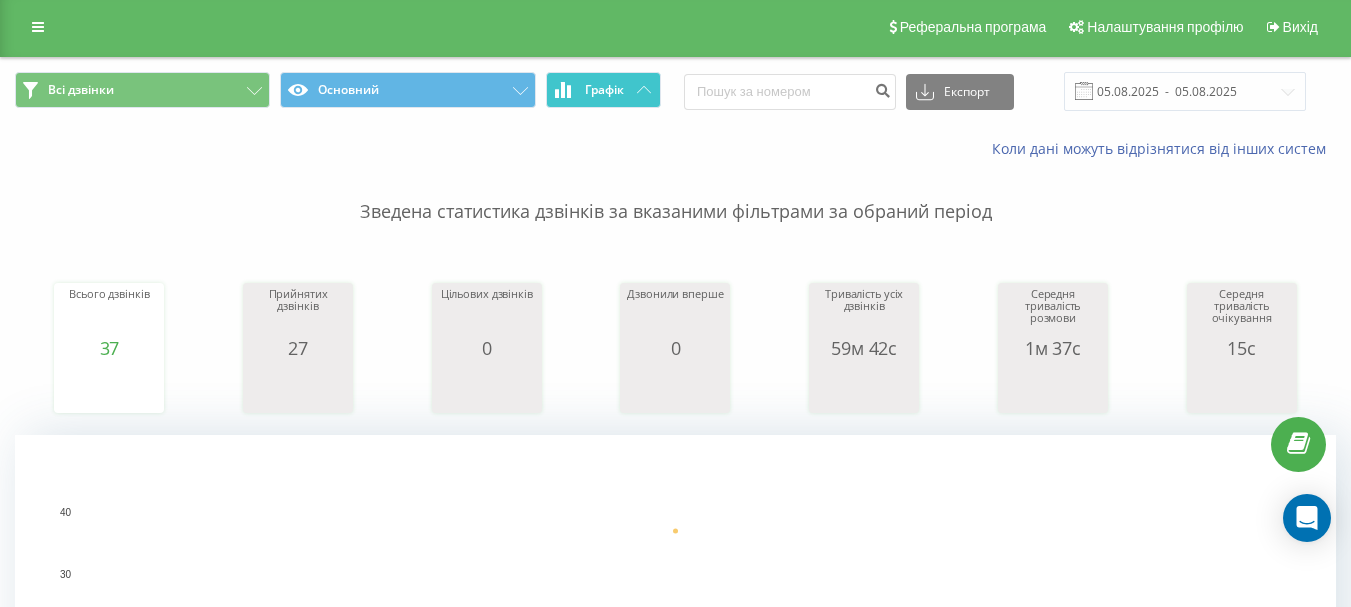 scroll, scrollTop: 0, scrollLeft: 0, axis: both 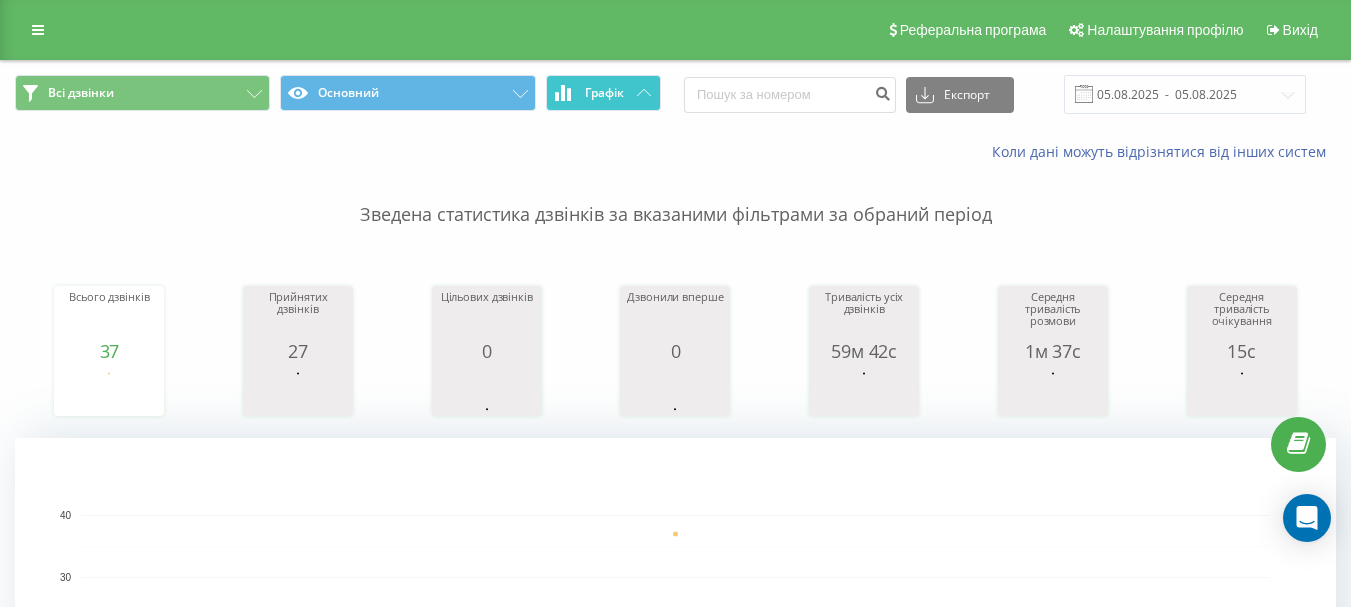 click on "Графік" at bounding box center [604, 93] 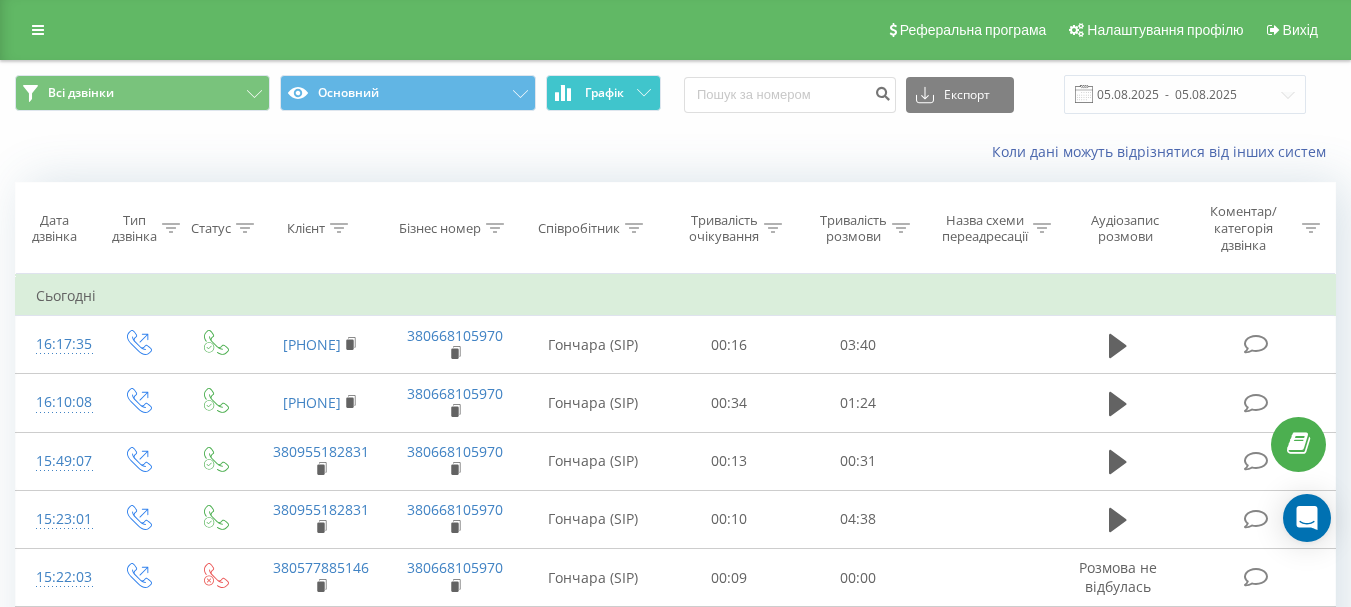 click on "Графік" at bounding box center [604, 93] 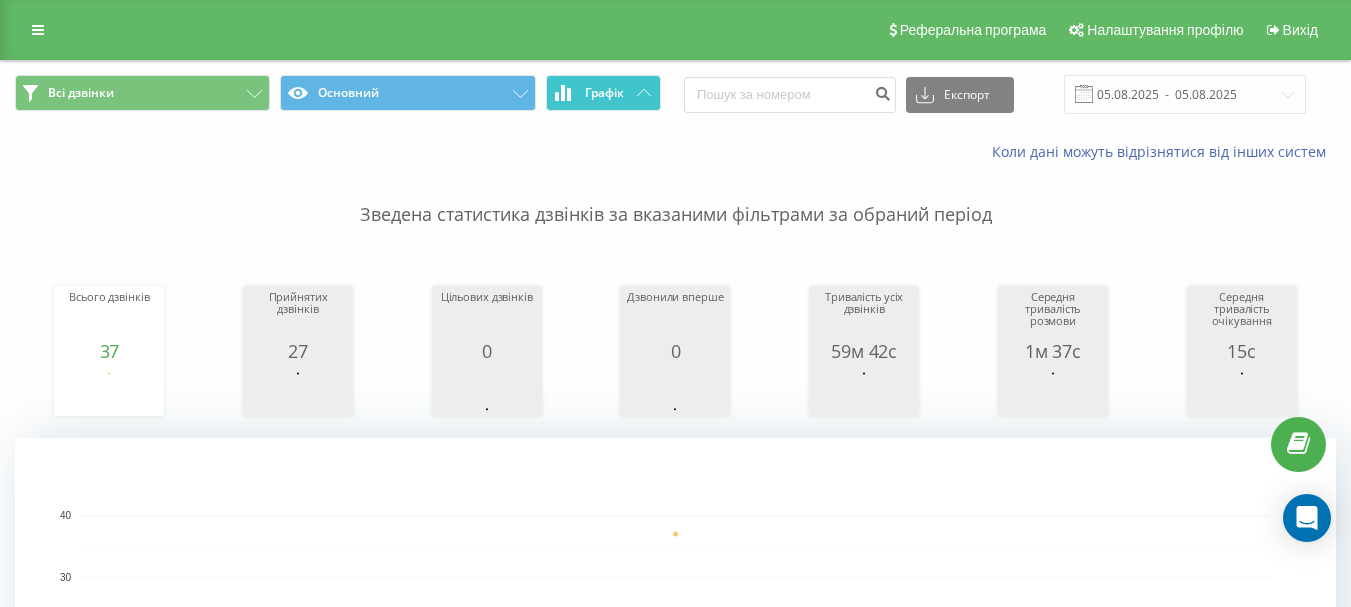 click on "Графік" at bounding box center (604, 93) 